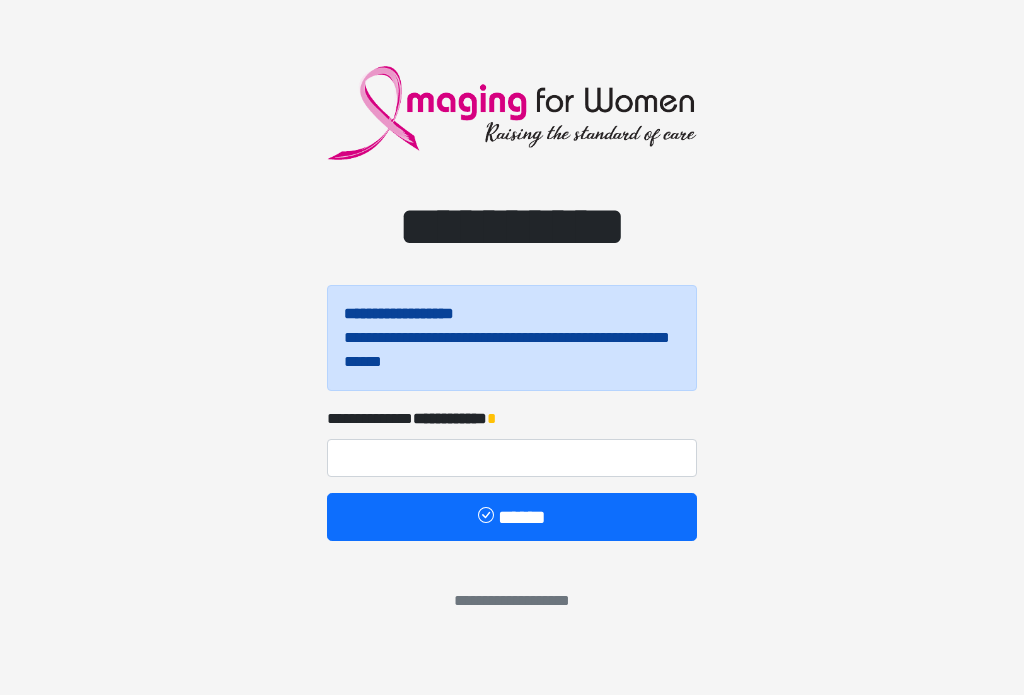 scroll, scrollTop: 0, scrollLeft: 0, axis: both 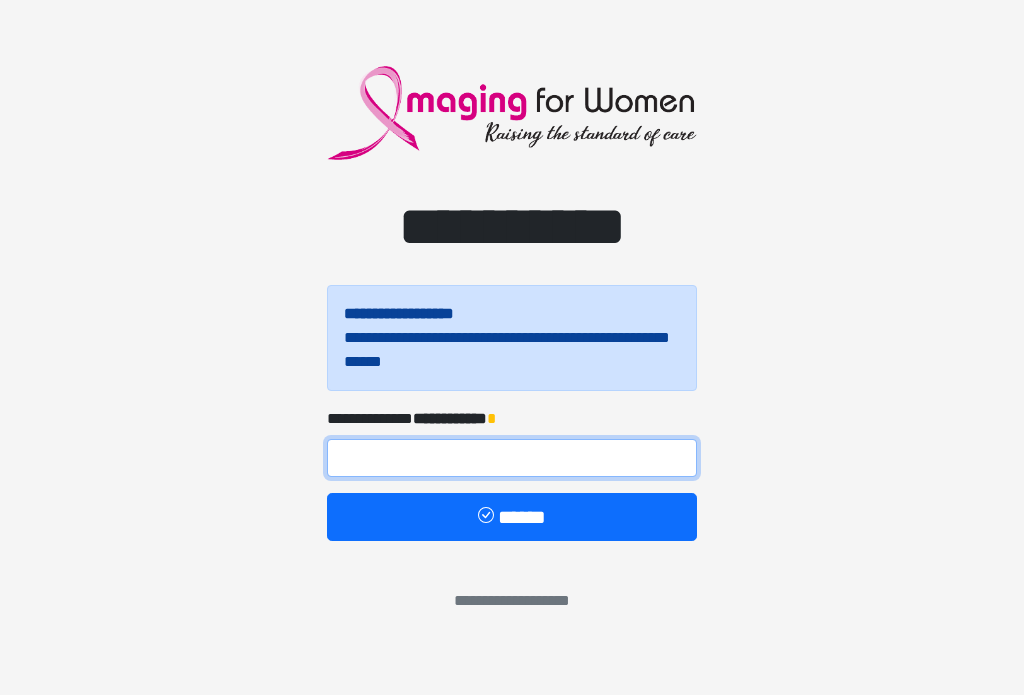 click at bounding box center (512, 458) 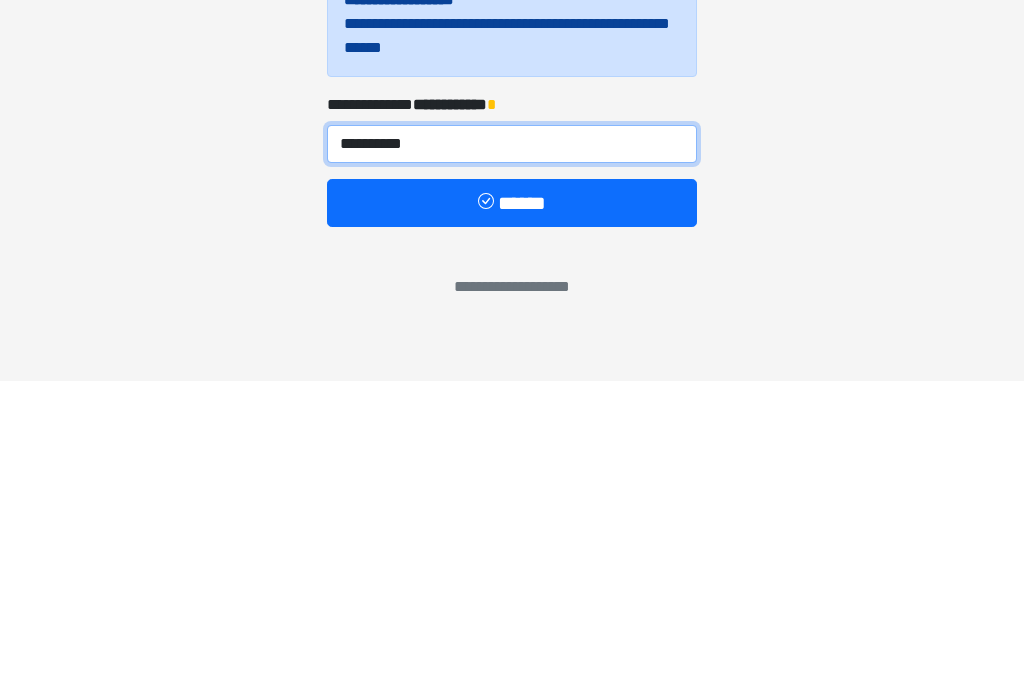 type on "**********" 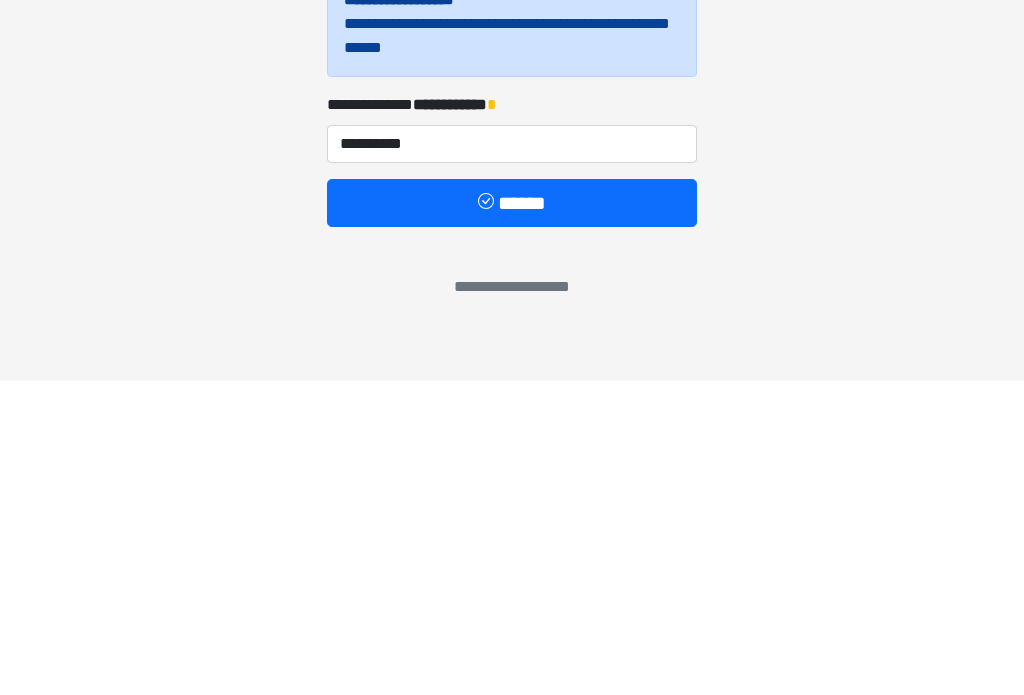 click on "******" at bounding box center (512, 517) 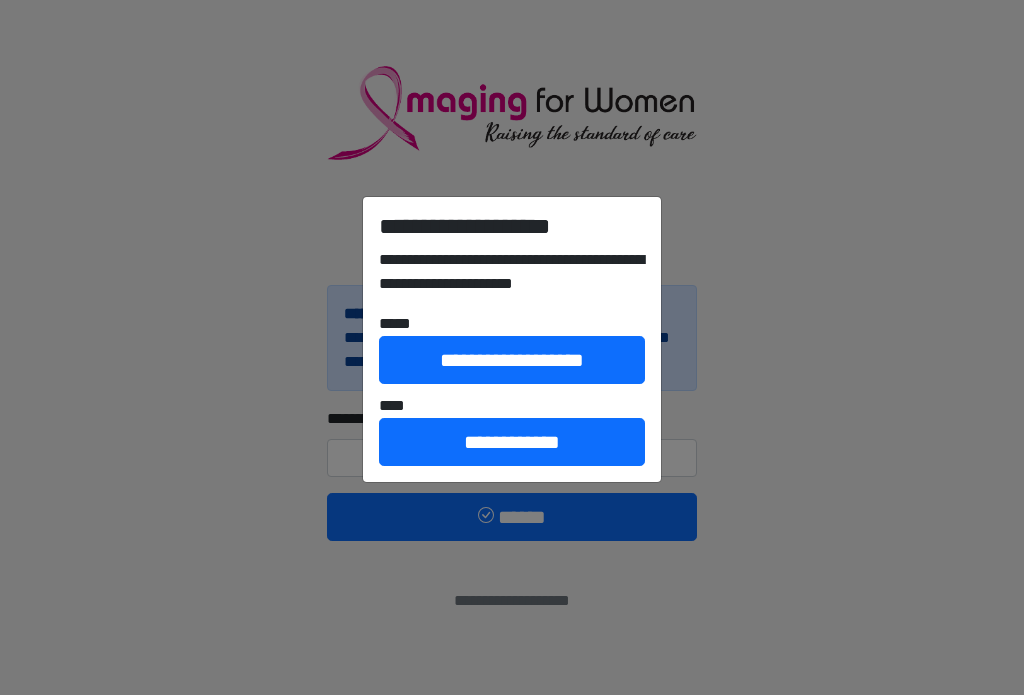 click on "**********" at bounding box center (512, 442) 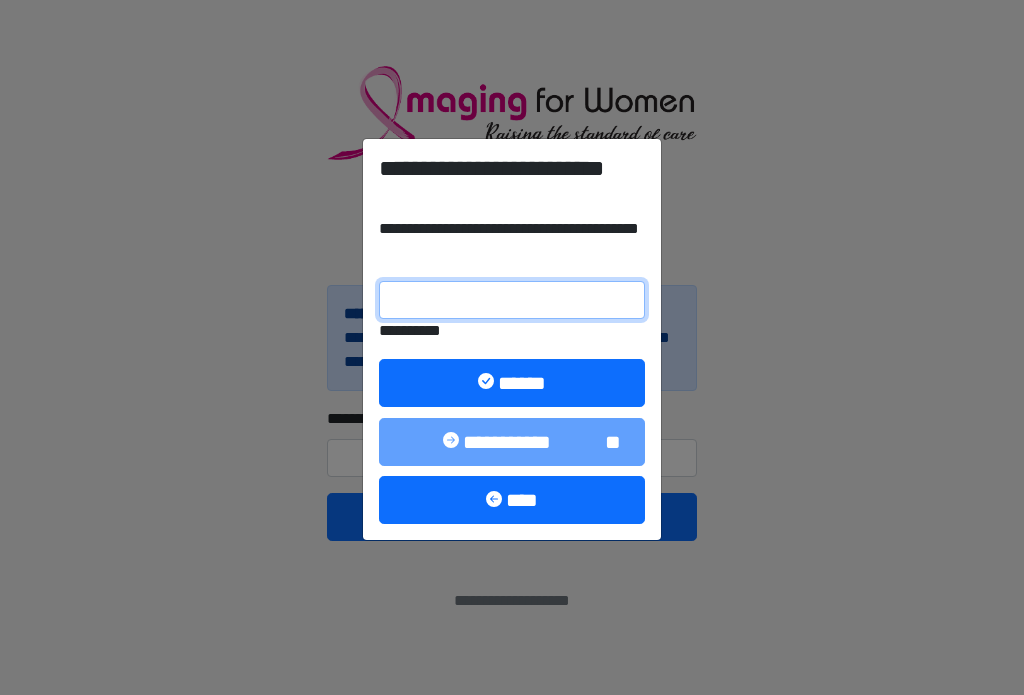 click on "**********" at bounding box center [512, 300] 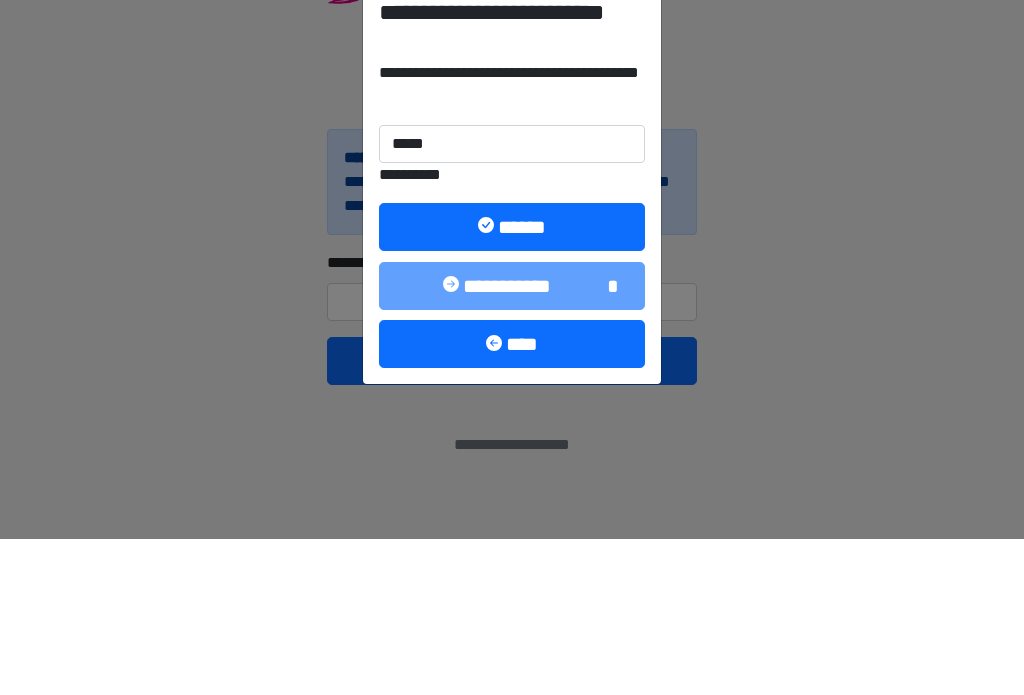 click on "******" at bounding box center (512, 383) 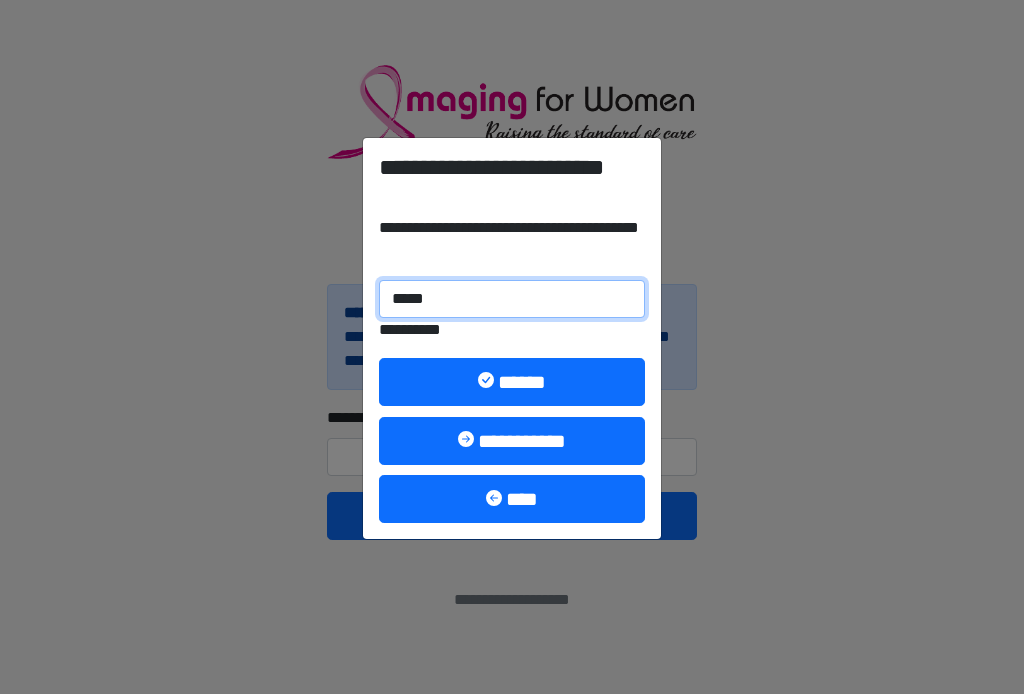 click on "*****" at bounding box center [512, 300] 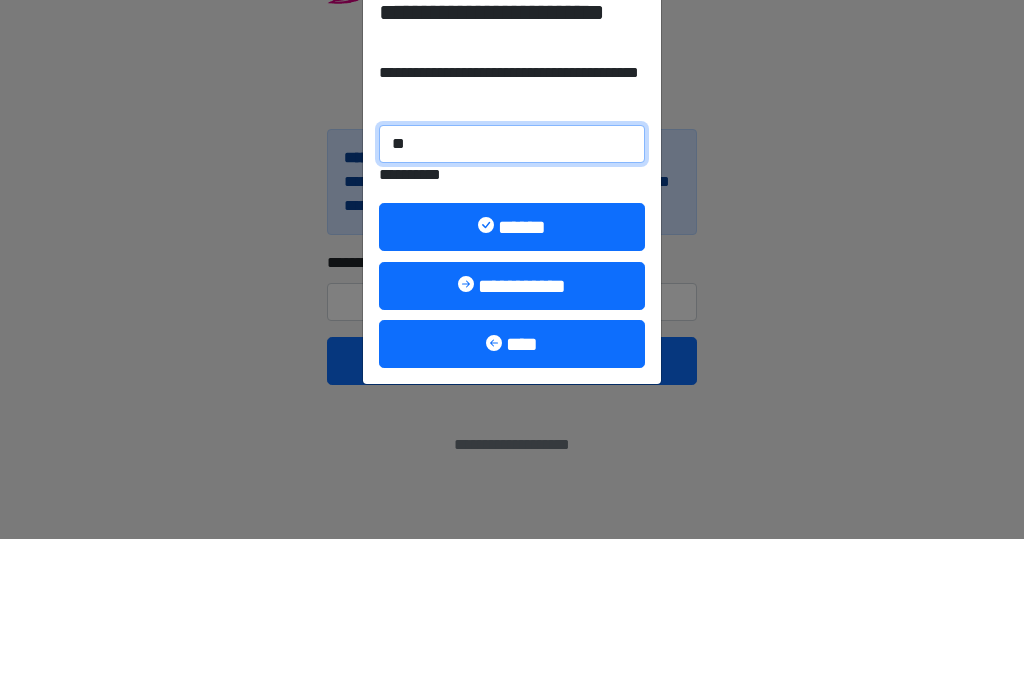type on "*" 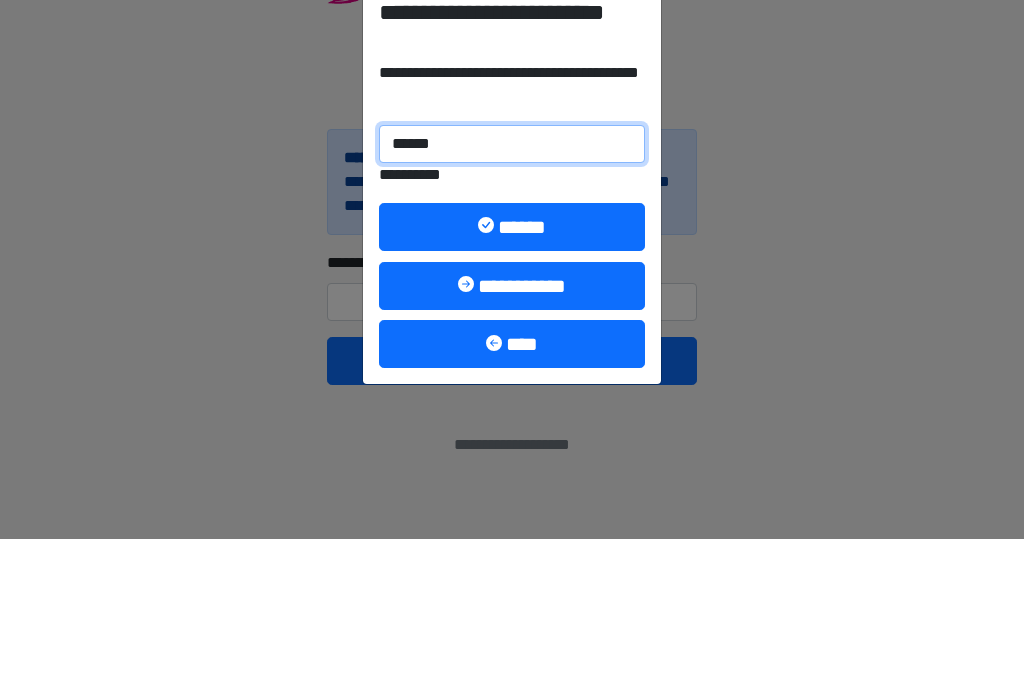 type on "******" 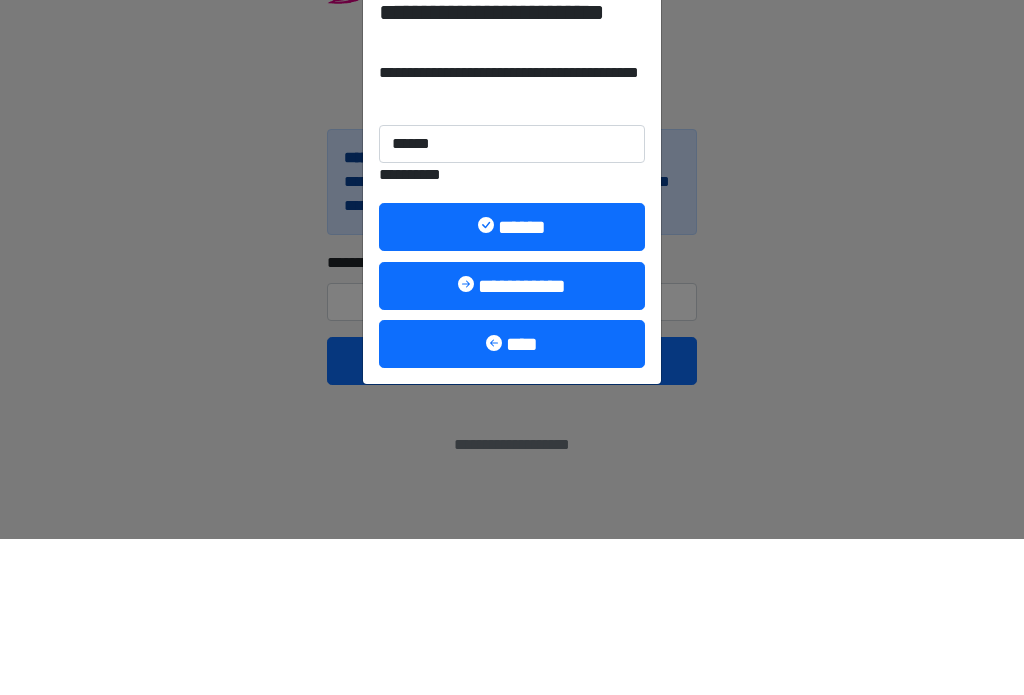 click on "******" at bounding box center [512, 383] 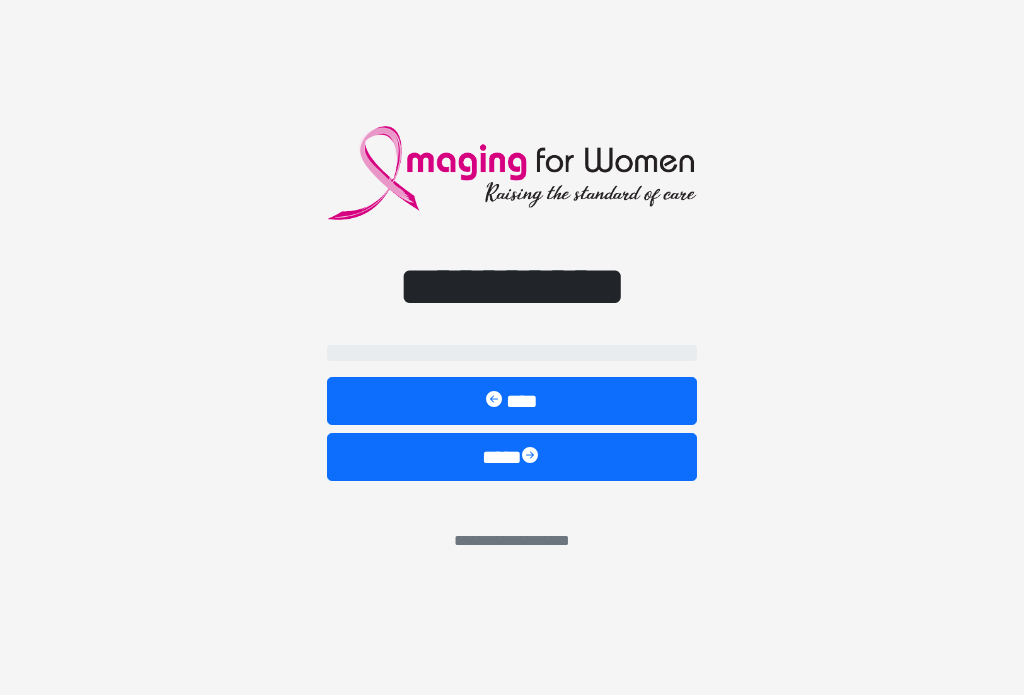 select on "**" 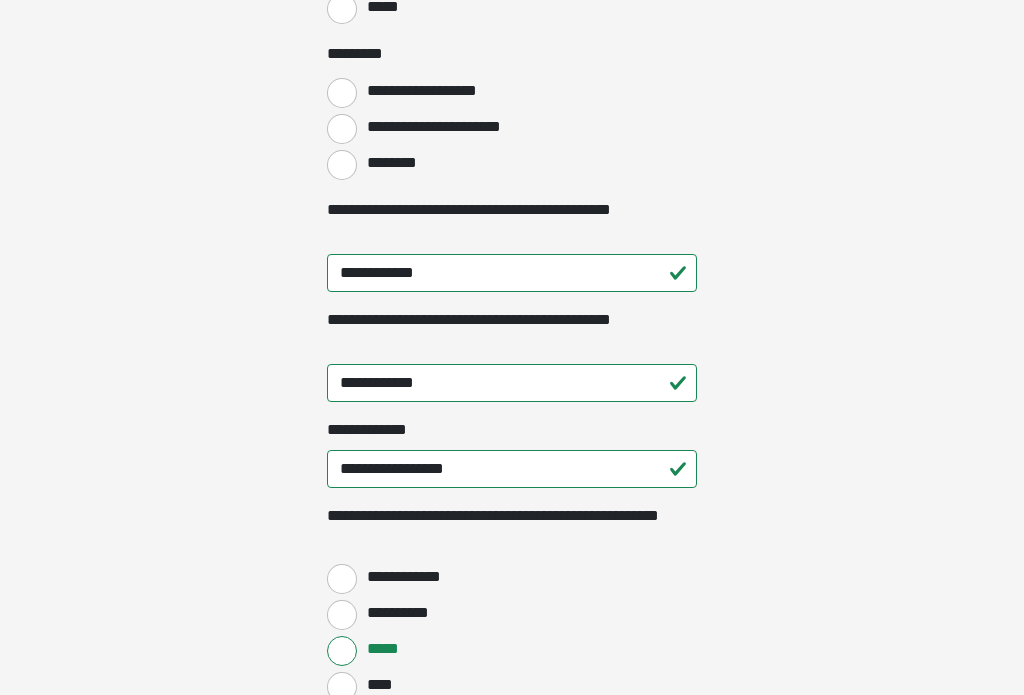 scroll, scrollTop: 2345, scrollLeft: 0, axis: vertical 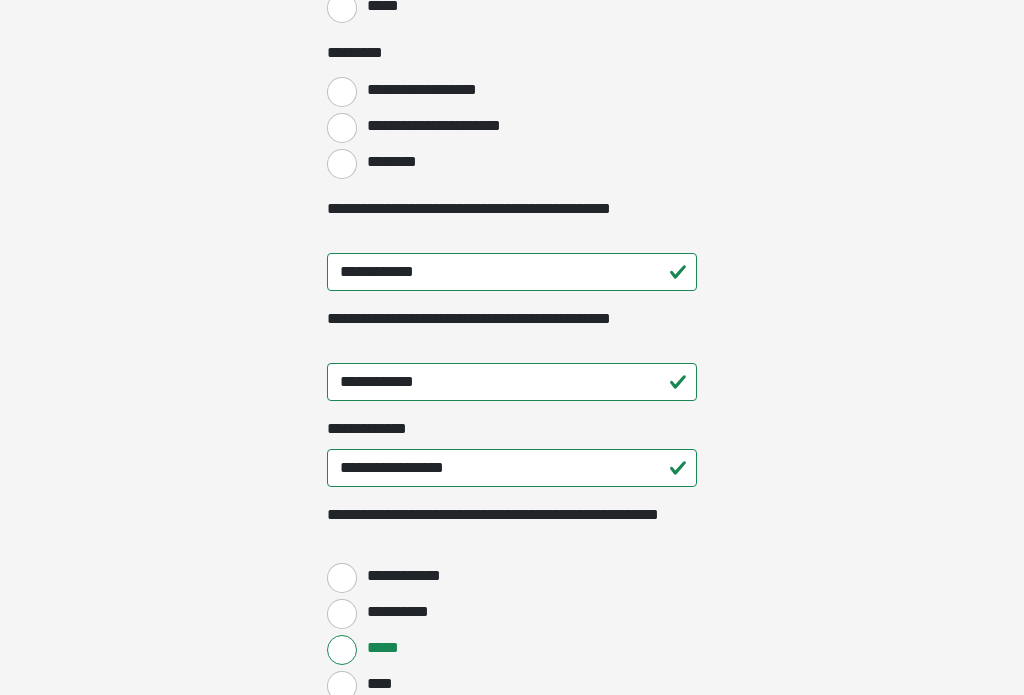 click on "**********" at bounding box center (512, -1998) 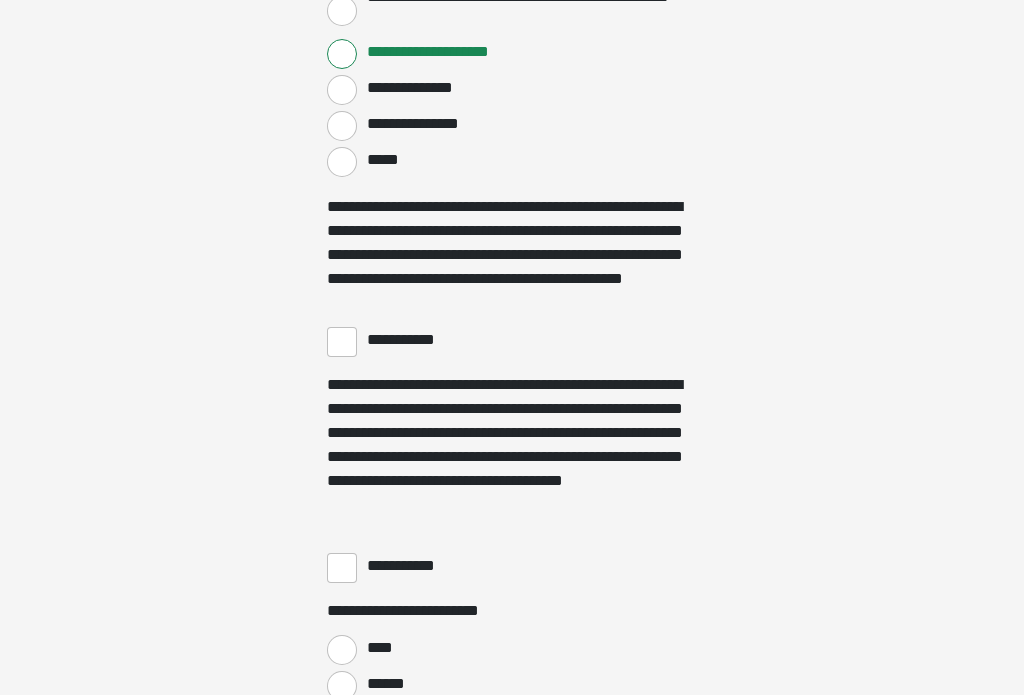 scroll, scrollTop: 3595, scrollLeft: 0, axis: vertical 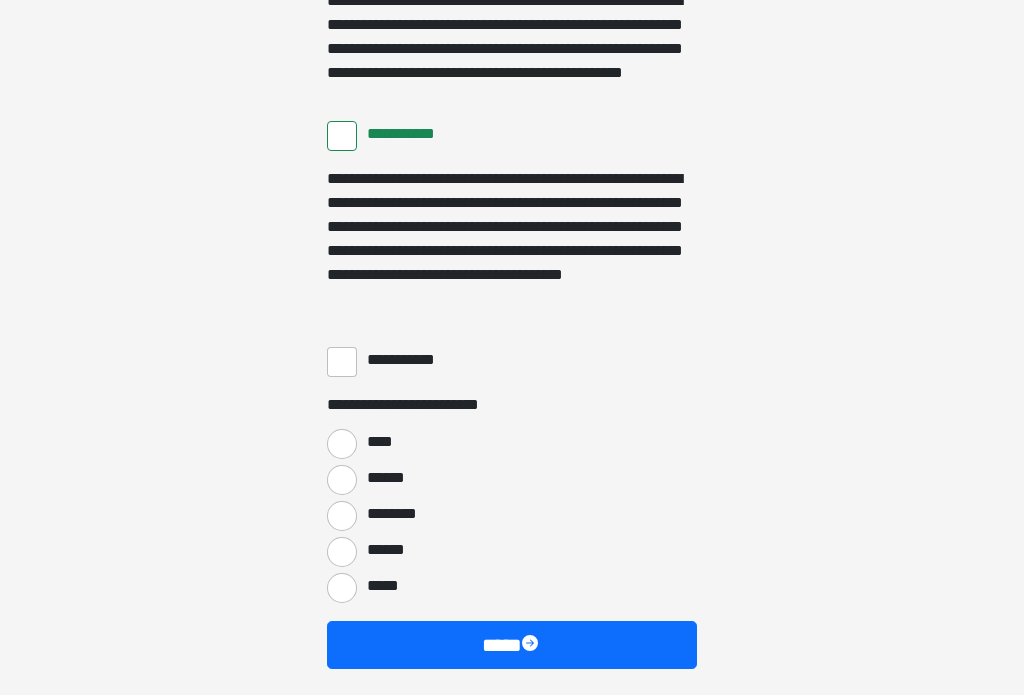 click on "**********" at bounding box center [413, 360] 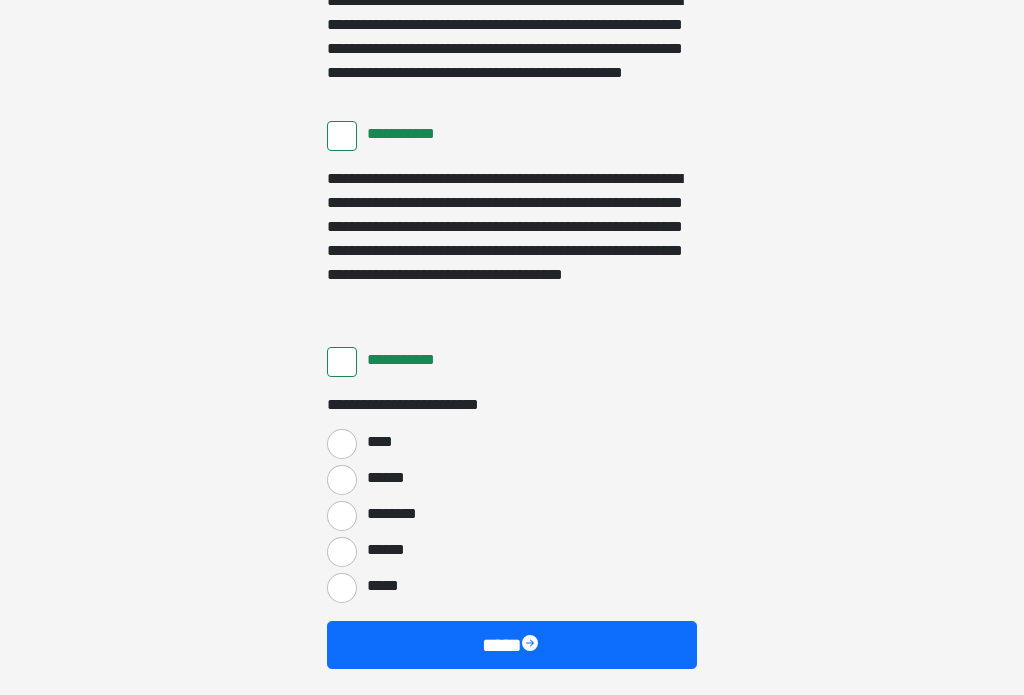 click on "****" at bounding box center [342, 444] 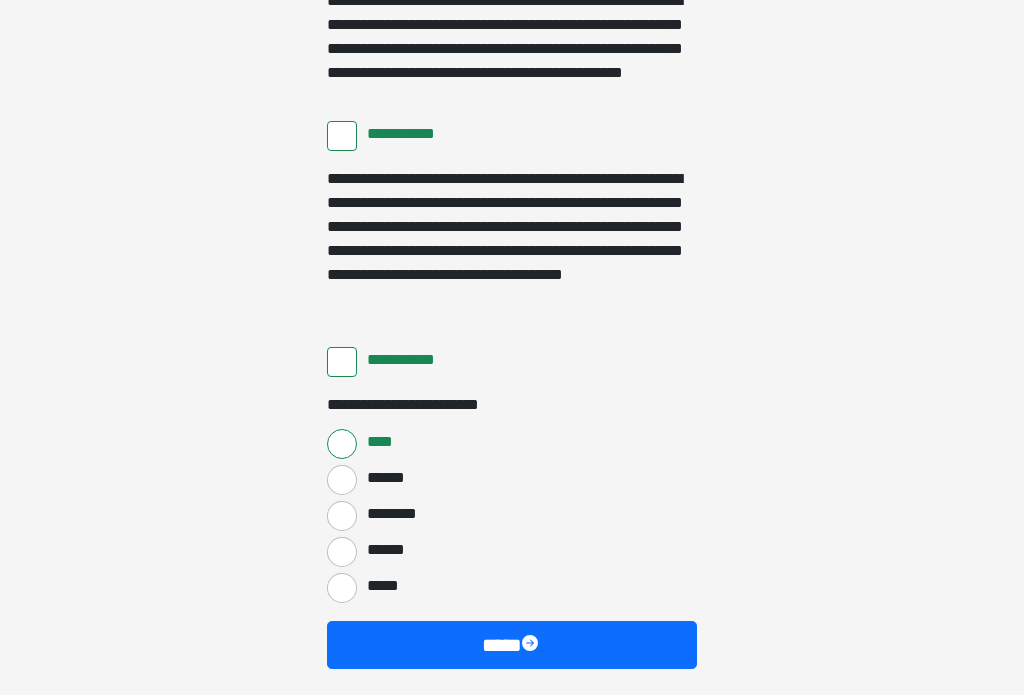 click on "****" at bounding box center [512, 645] 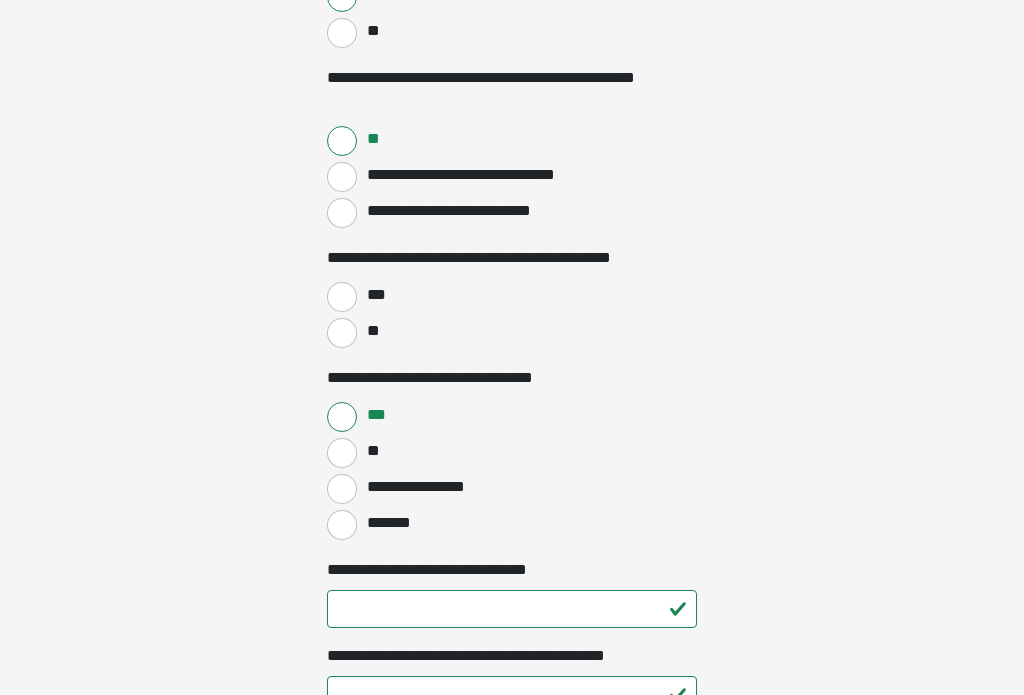 scroll, scrollTop: 1286, scrollLeft: 0, axis: vertical 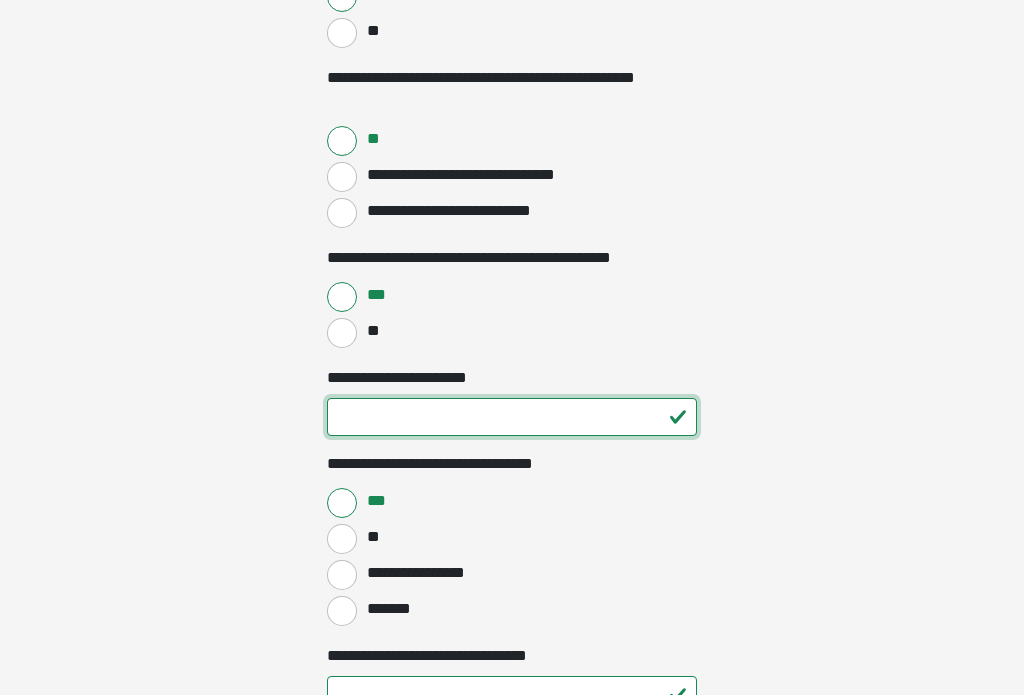 click on "**********" at bounding box center (512, 417) 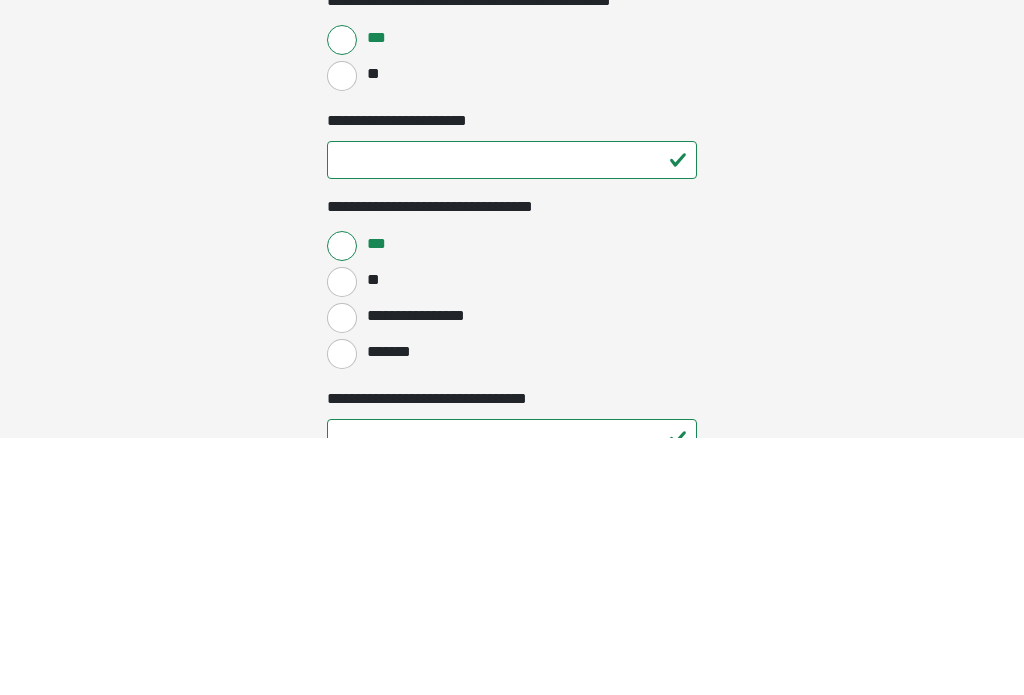 scroll, scrollTop: 1543, scrollLeft: 0, axis: vertical 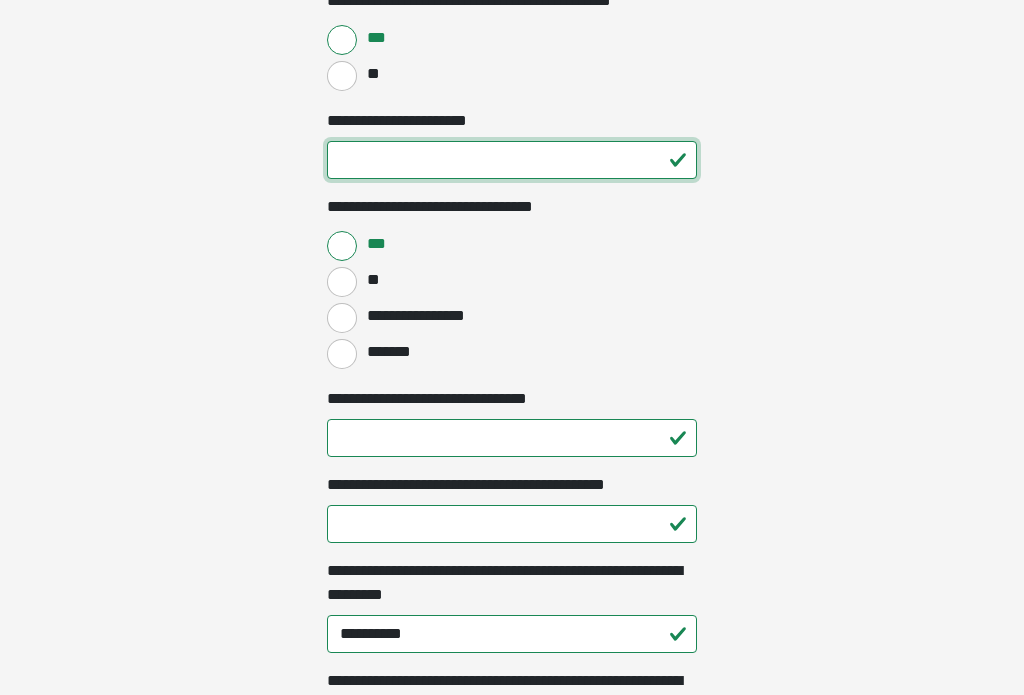 type on "**" 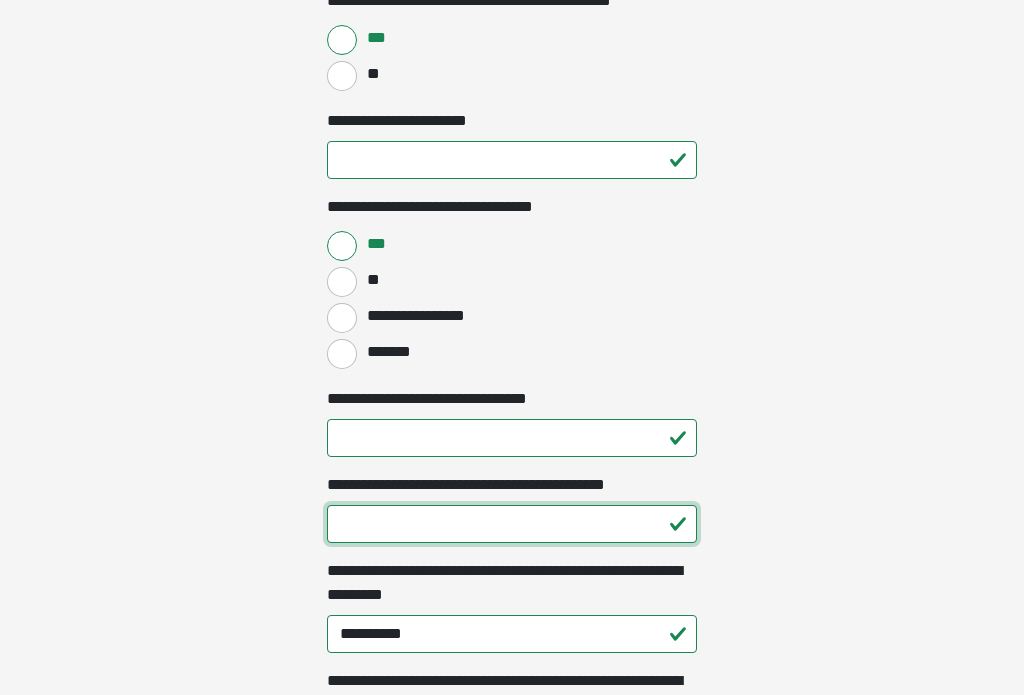 click on "**********" at bounding box center [512, 524] 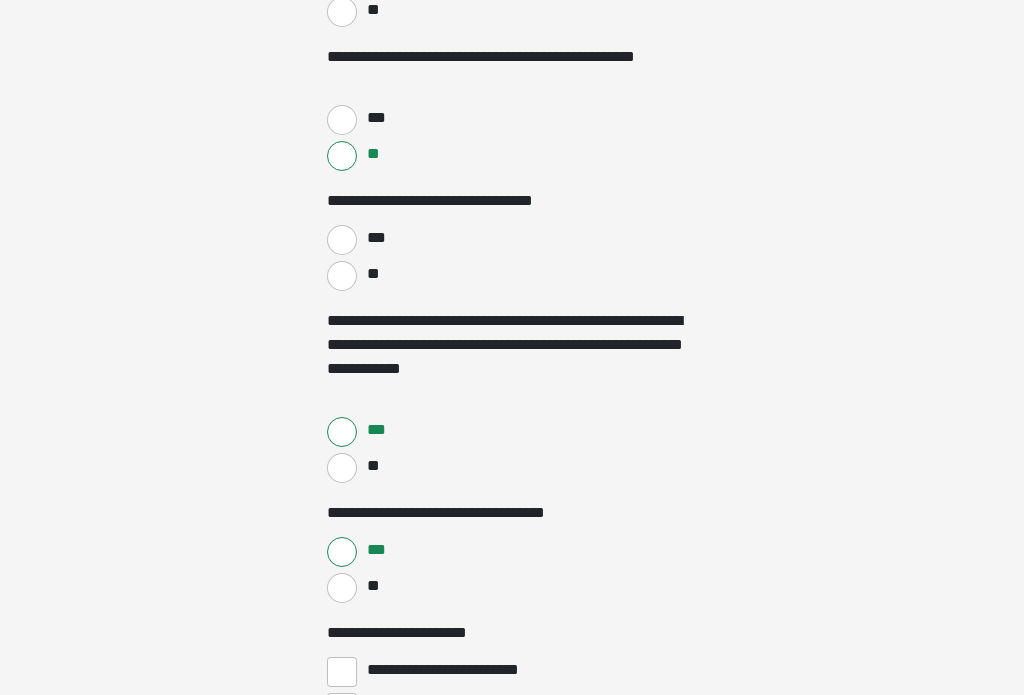 scroll, scrollTop: 2527, scrollLeft: 0, axis: vertical 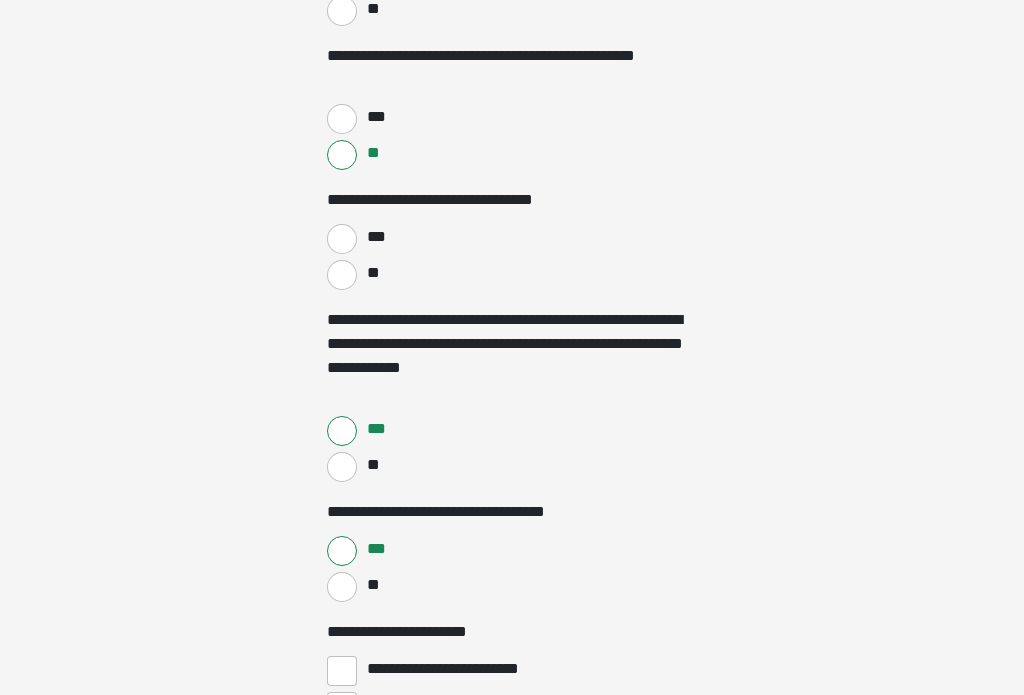 type on "*" 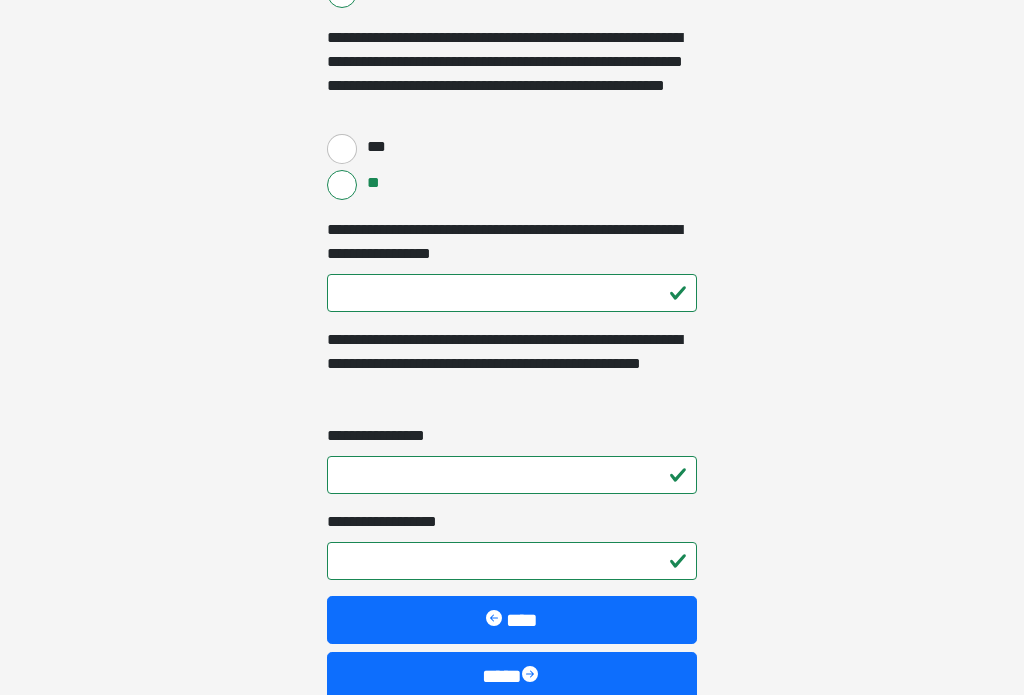 scroll, scrollTop: 4583, scrollLeft: 0, axis: vertical 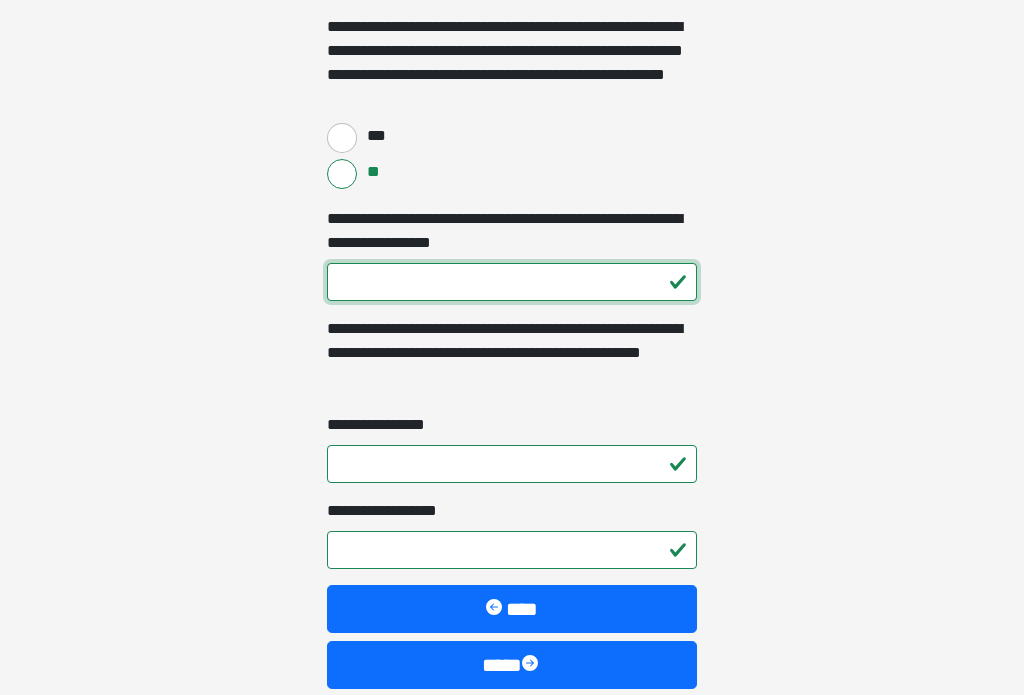 click on "**********" at bounding box center [512, 282] 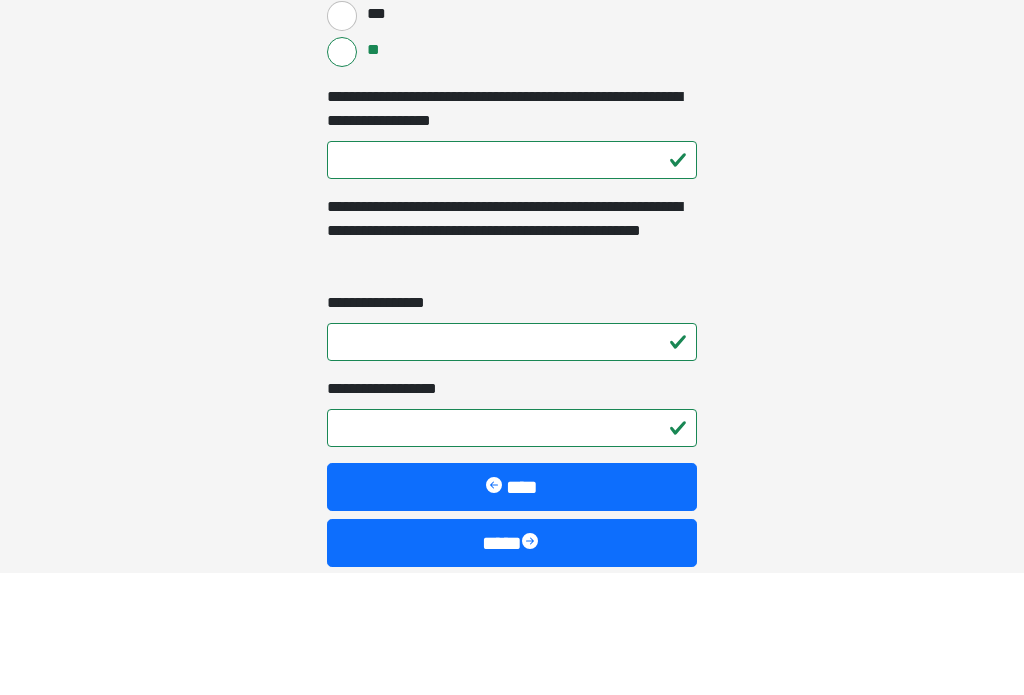 scroll, scrollTop: 4647, scrollLeft: 0, axis: vertical 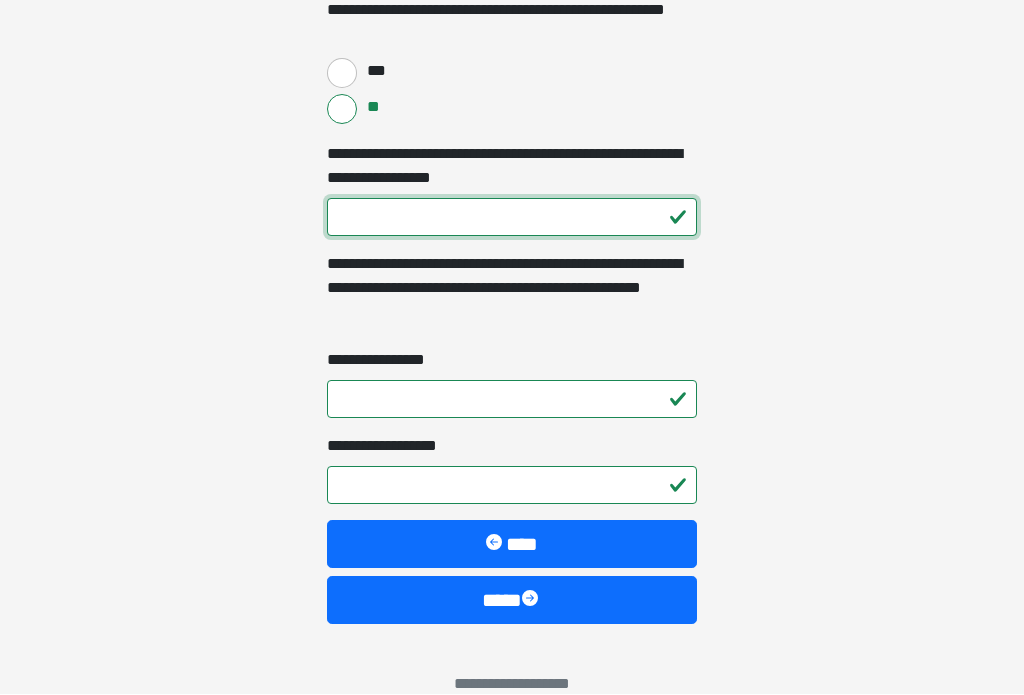 type on "***" 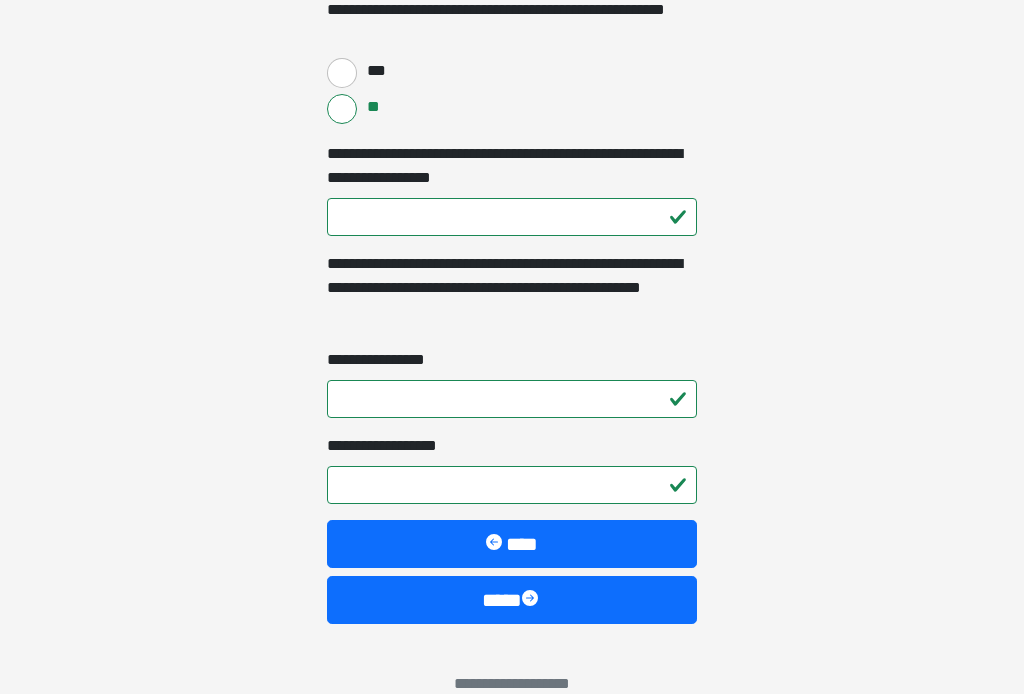 click on "**********" at bounding box center (512, -4300) 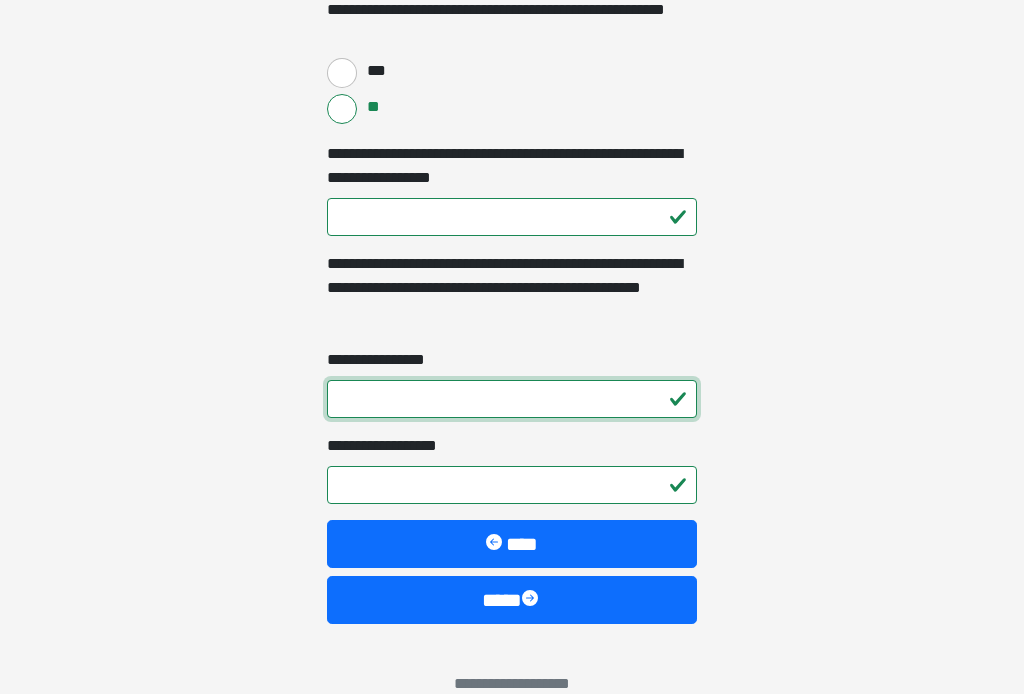 click on "**********" at bounding box center [512, 400] 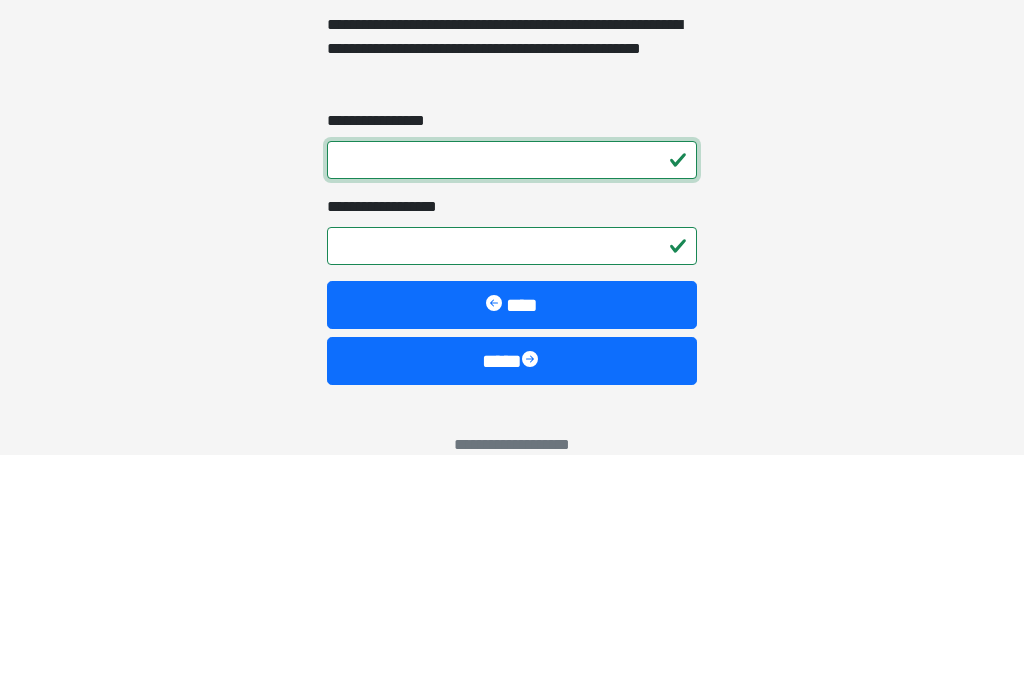 type on "*" 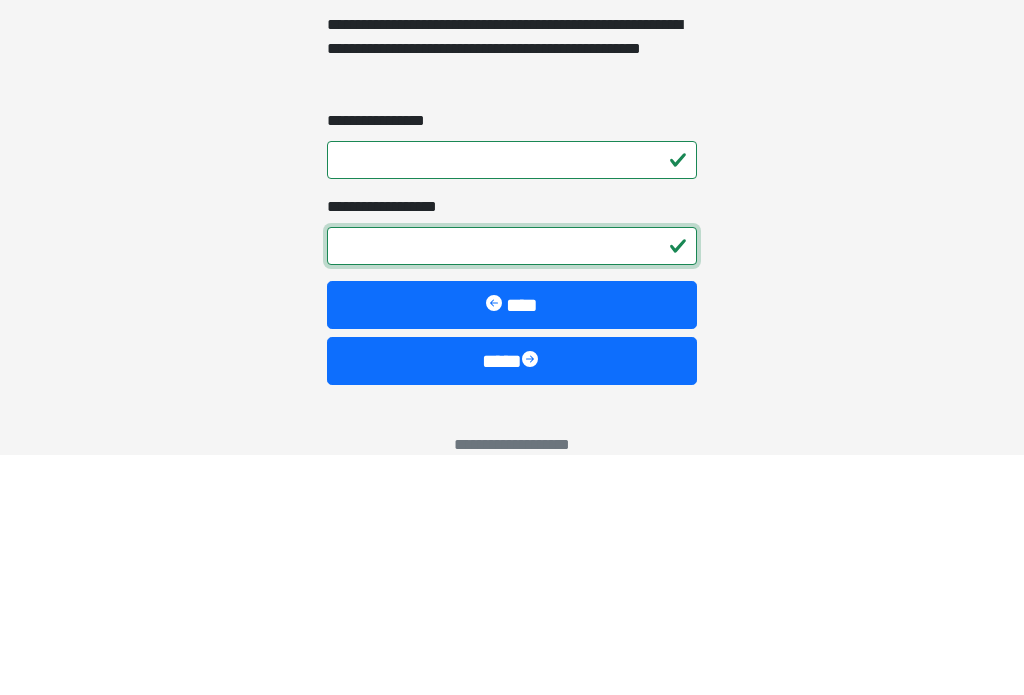 click on "**********" at bounding box center [512, 486] 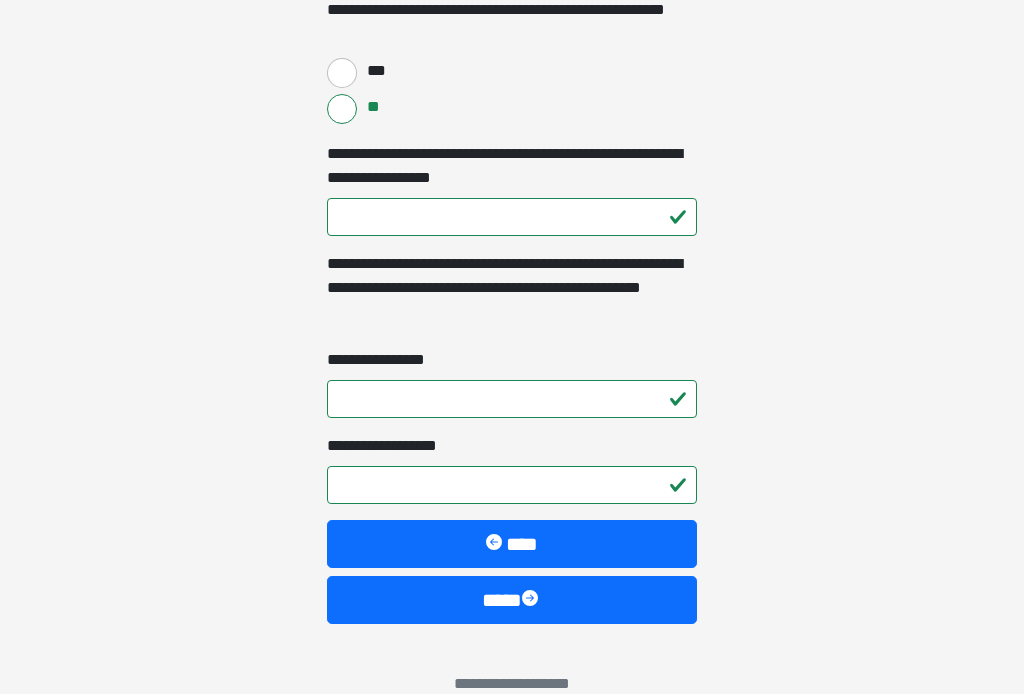click on "****" at bounding box center [512, 601] 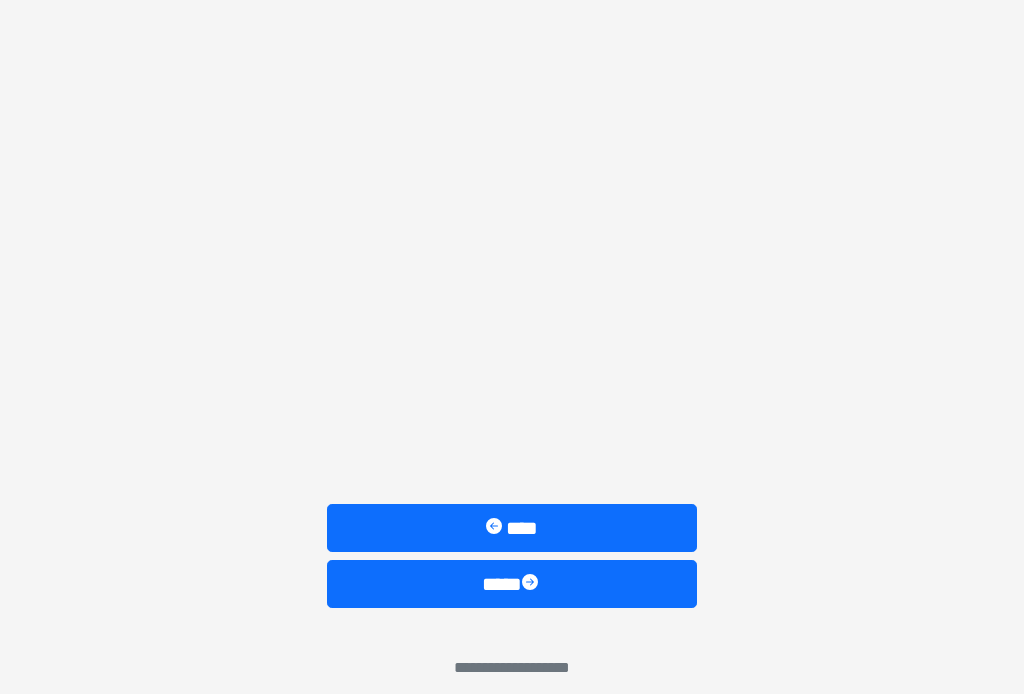 scroll, scrollTop: 173, scrollLeft: 0, axis: vertical 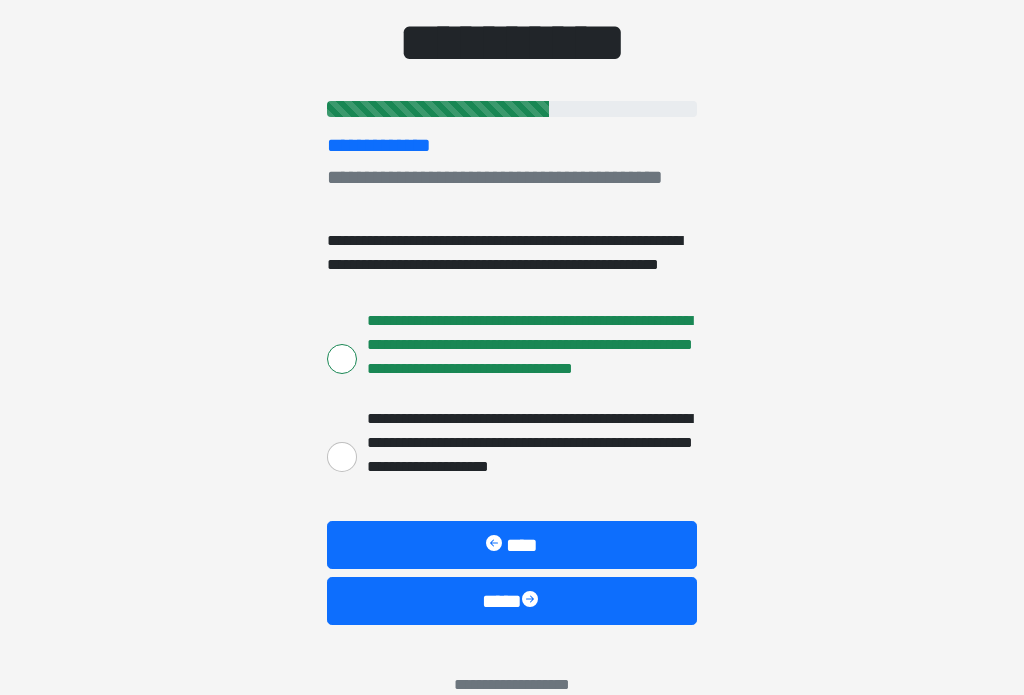 click on "****" at bounding box center (512, 601) 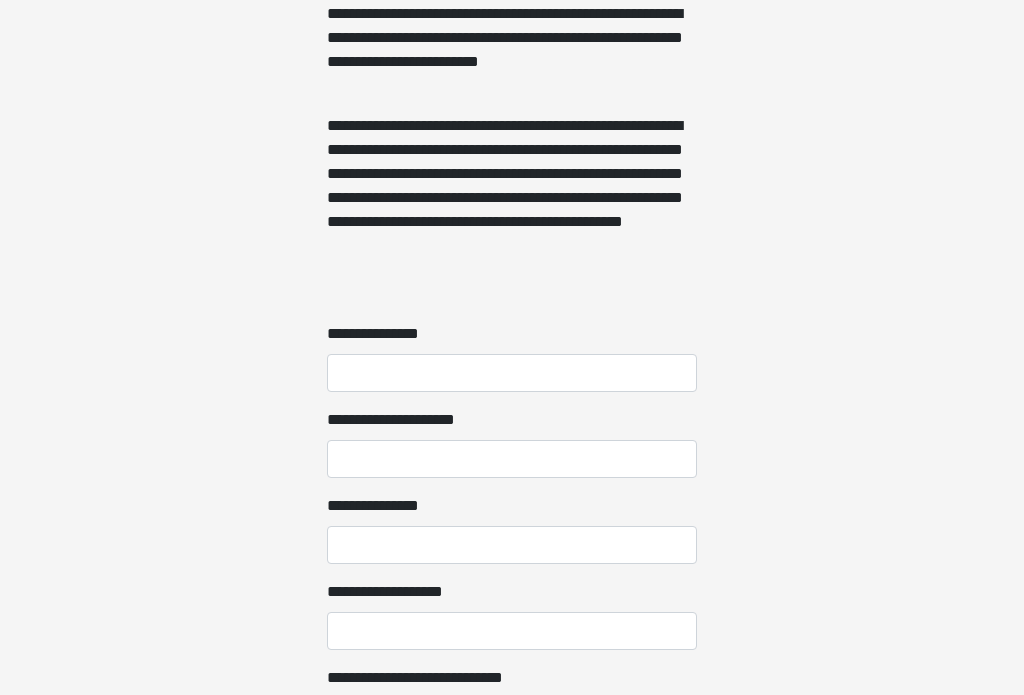 scroll, scrollTop: 1489, scrollLeft: 0, axis: vertical 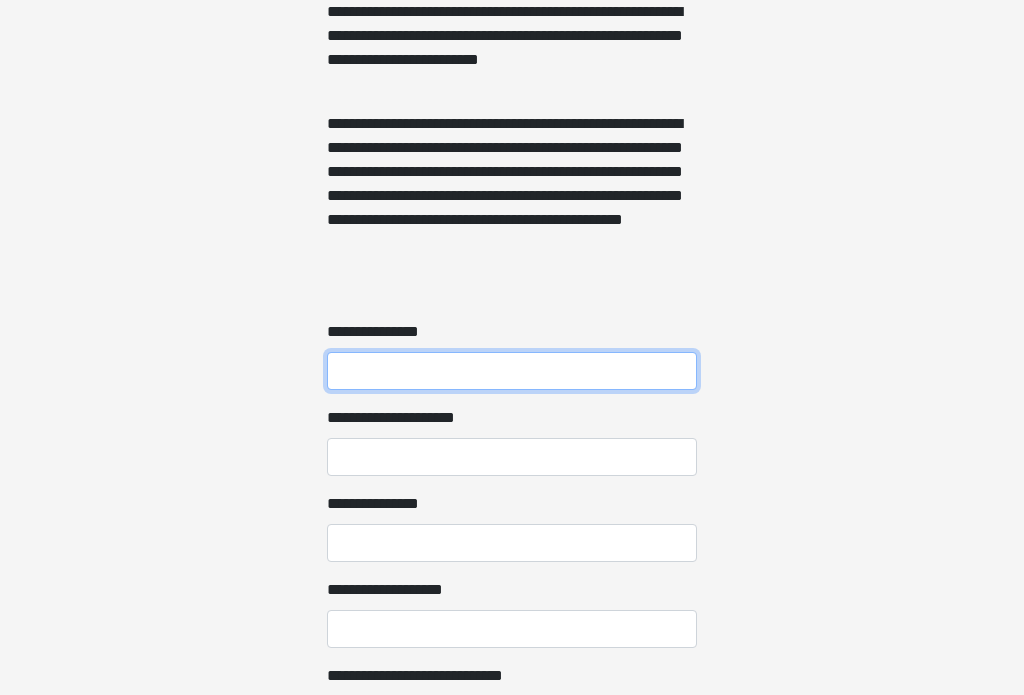 click on "**********" at bounding box center (512, 372) 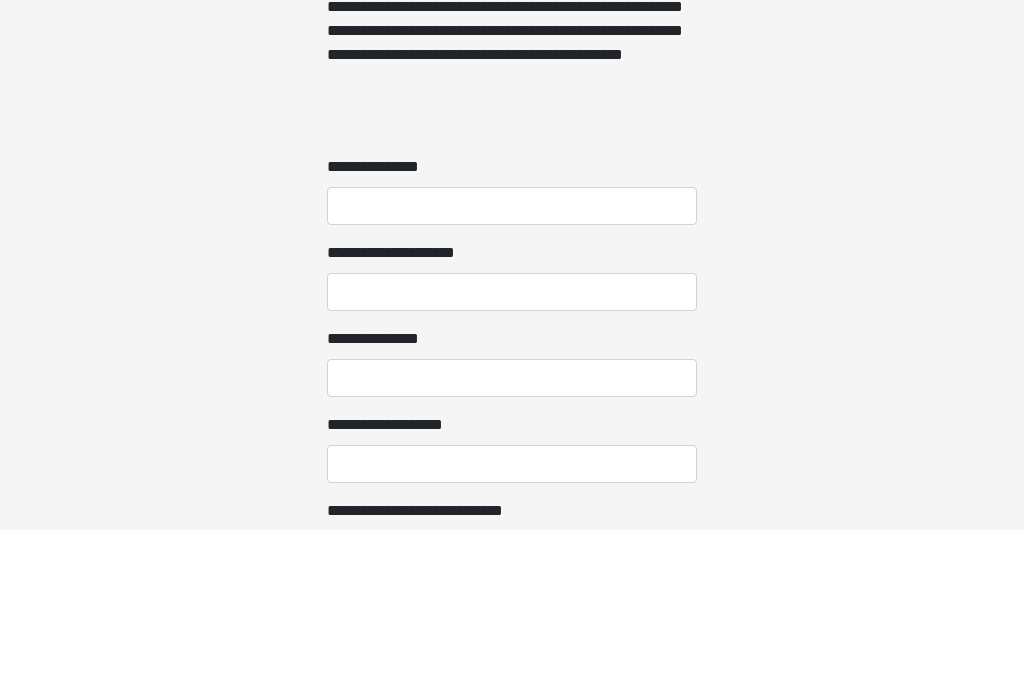 click on "**********" at bounding box center (394, 591) 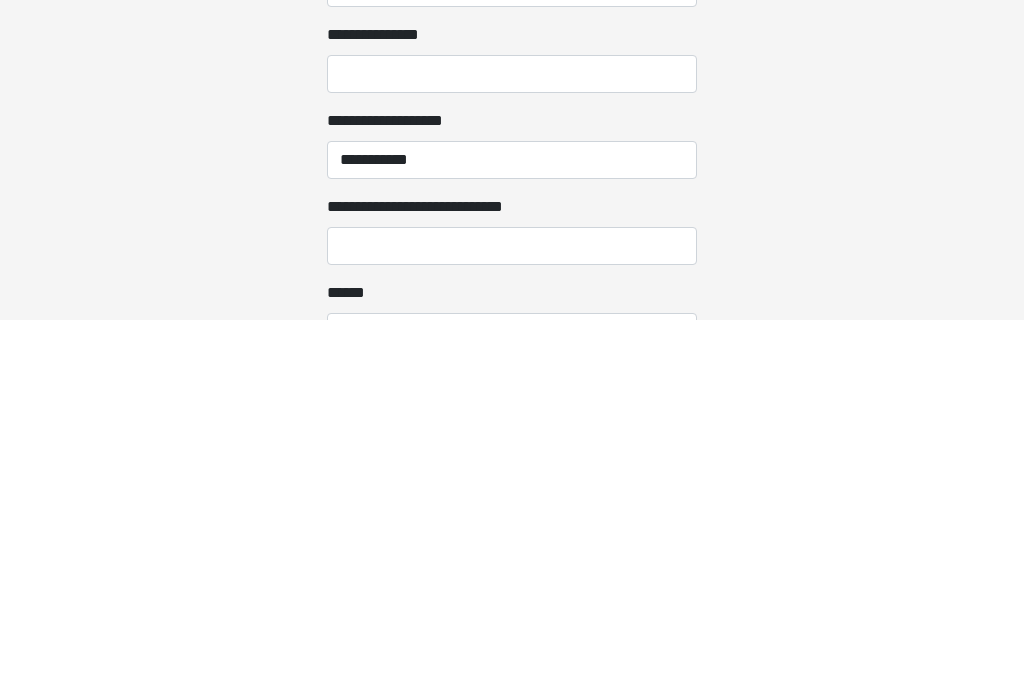 scroll, scrollTop: 1891, scrollLeft: 0, axis: vertical 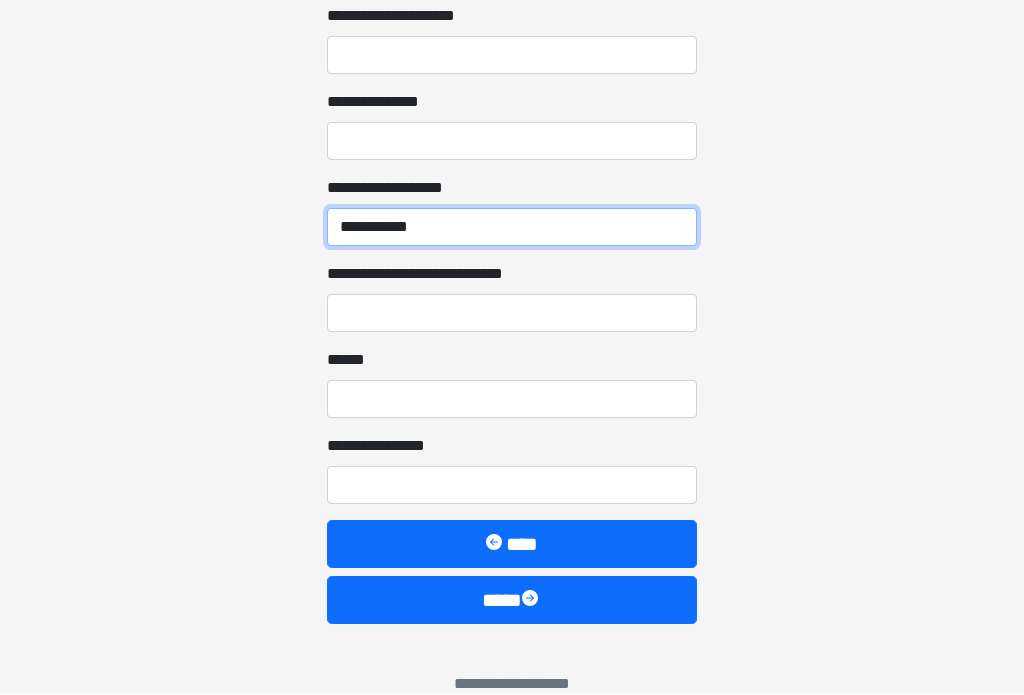 type on "**********" 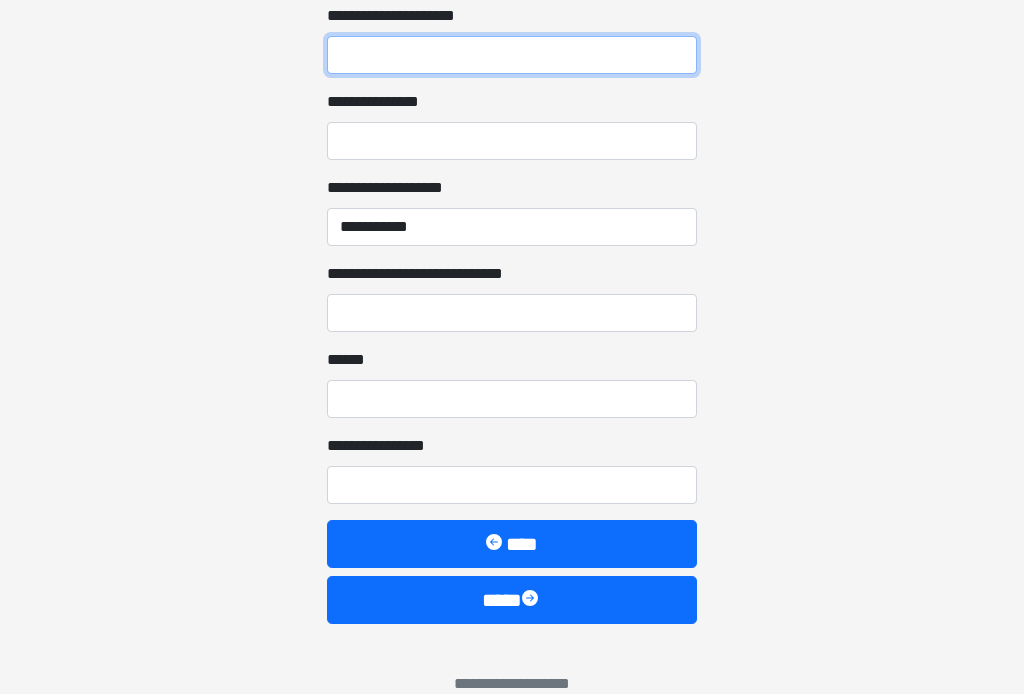 click on "**********" at bounding box center (512, 56) 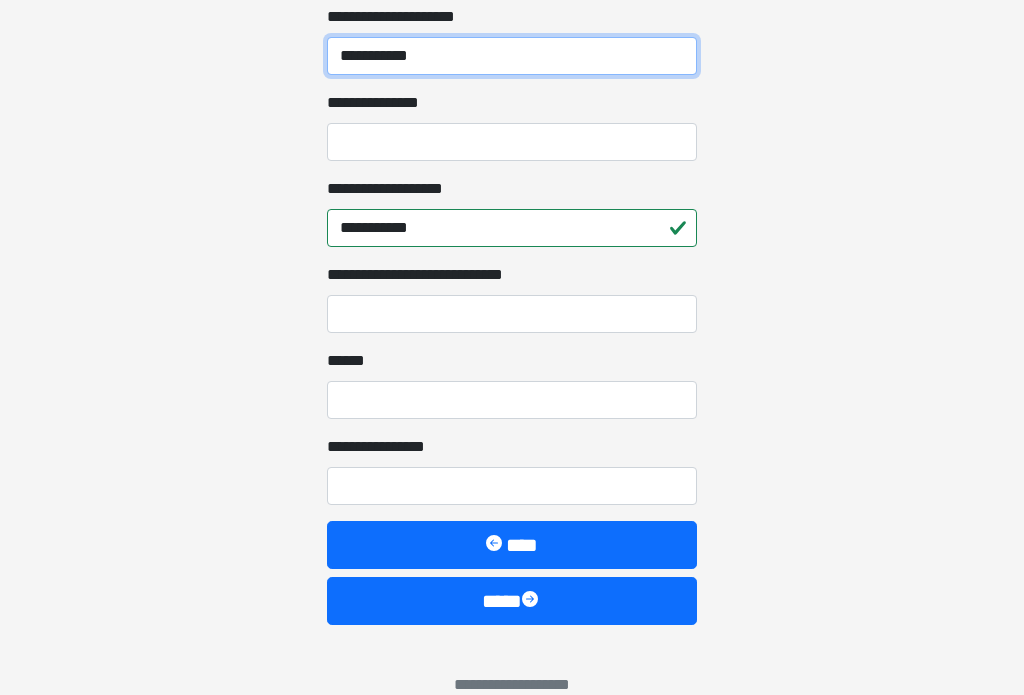 type on "**********" 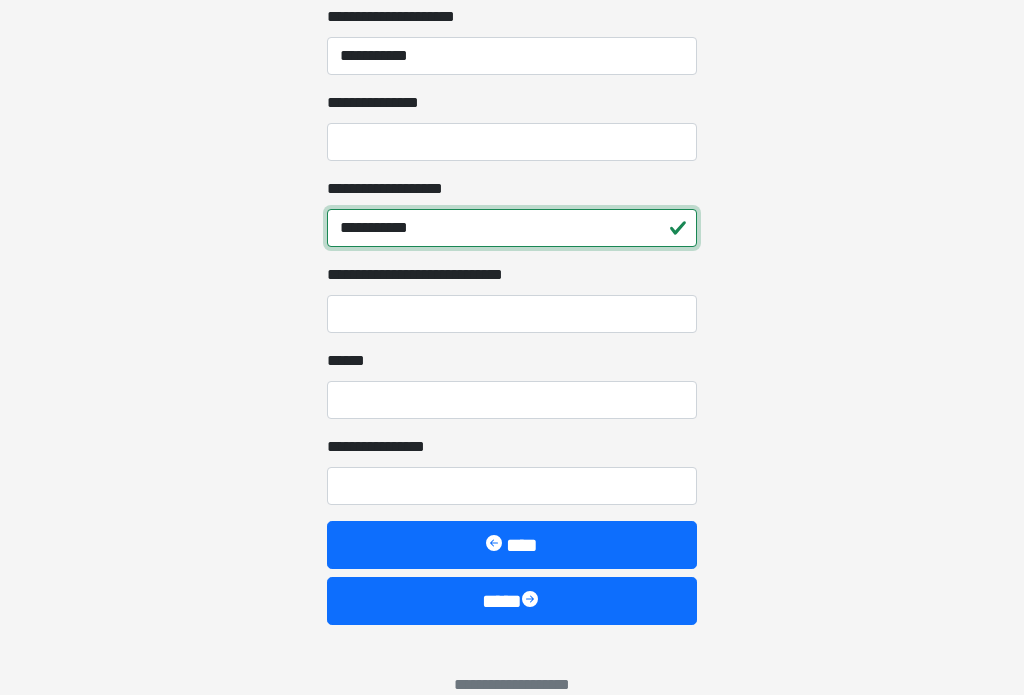 click on "**********" at bounding box center (512, 228) 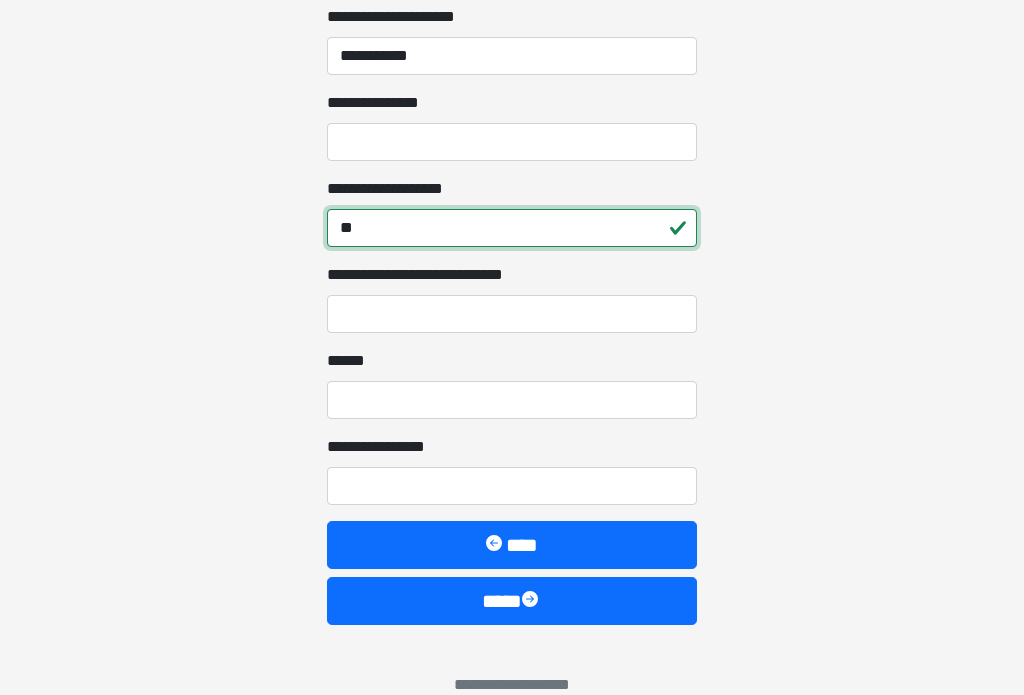 type on "*" 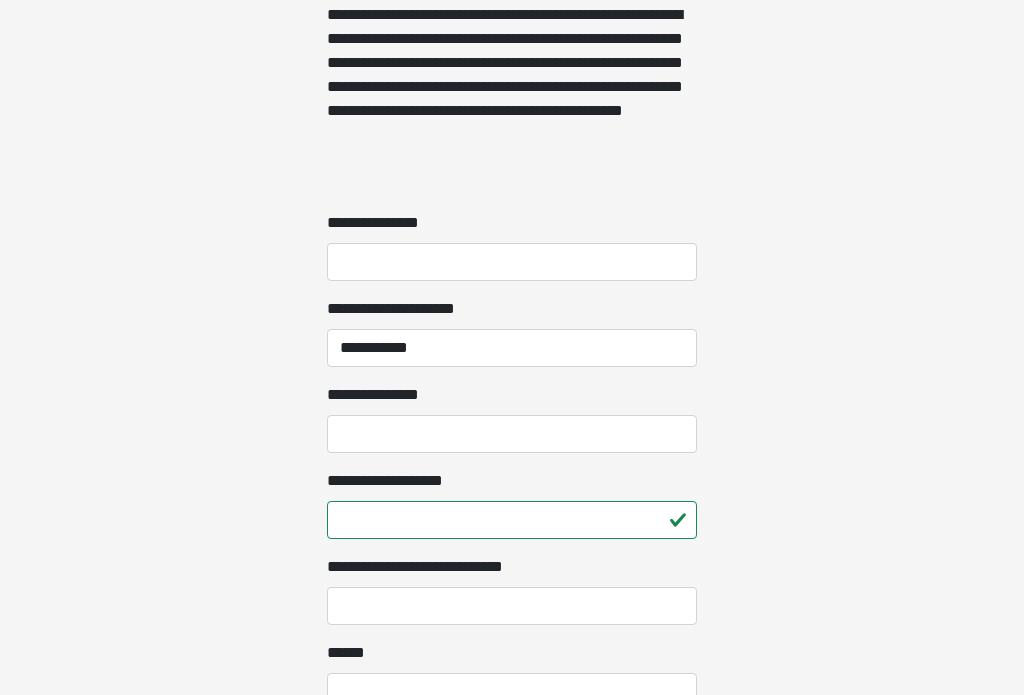 scroll, scrollTop: 1556, scrollLeft: 0, axis: vertical 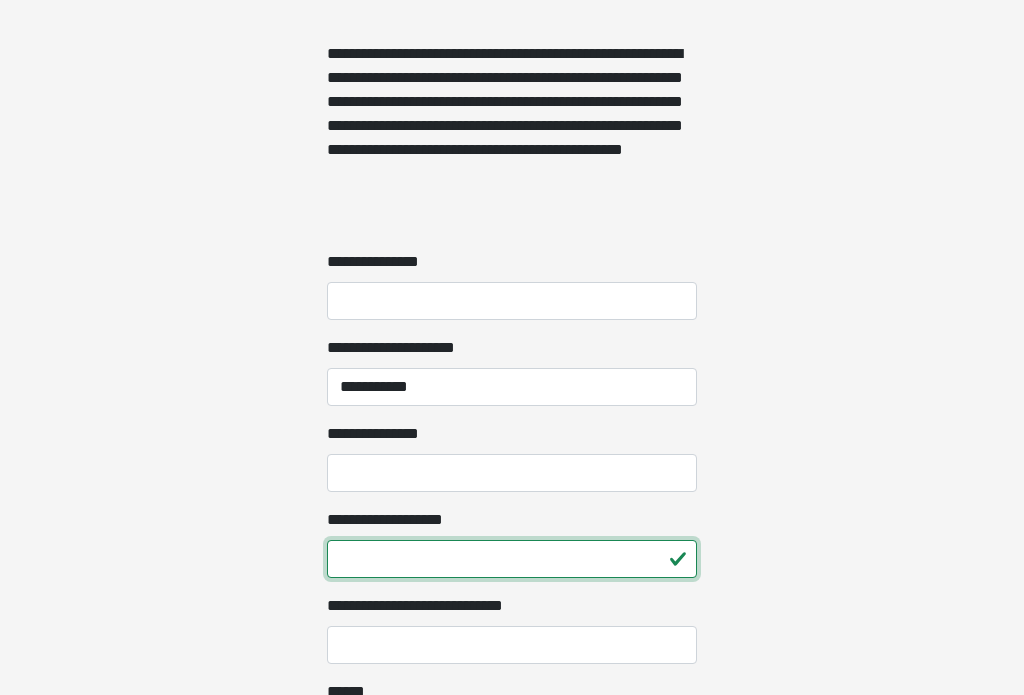 type 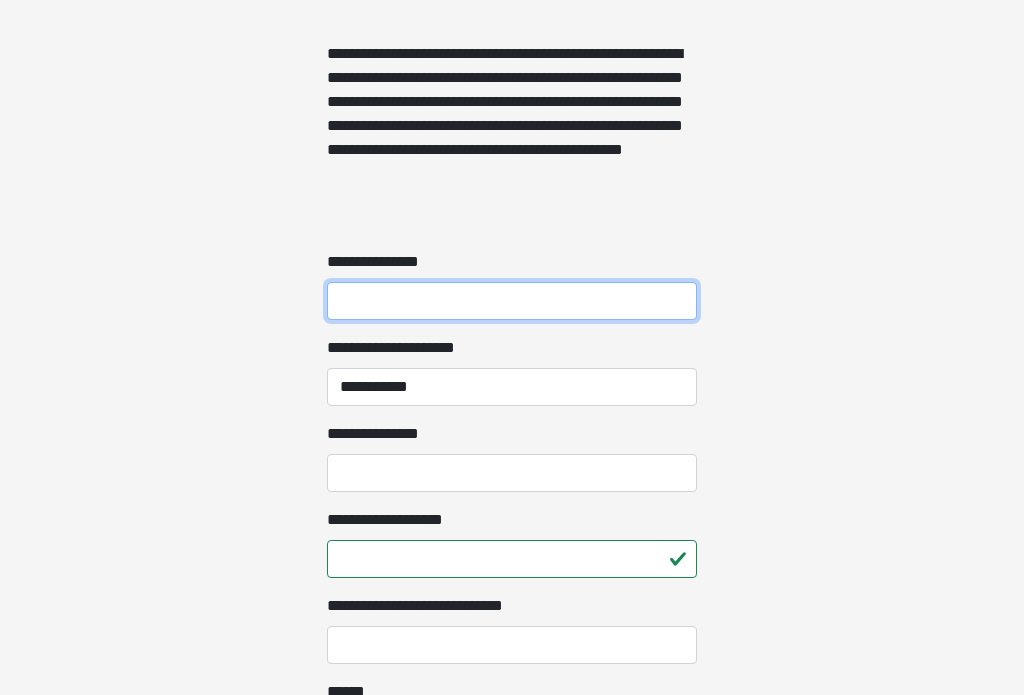 click on "**********" at bounding box center (512, 302) 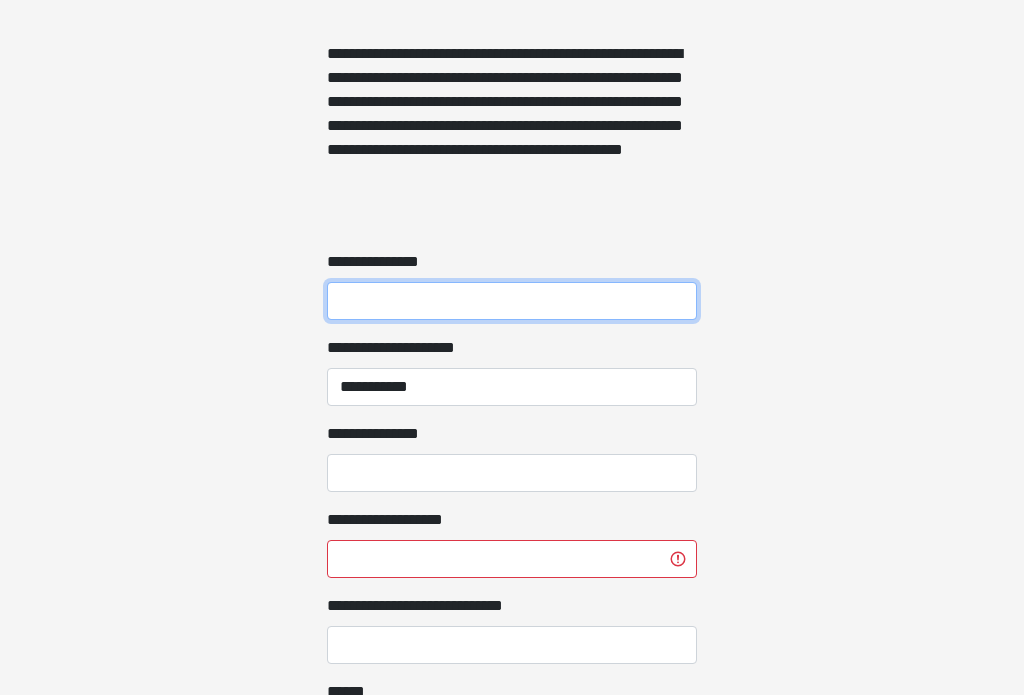 scroll, scrollTop: 1559, scrollLeft: 0, axis: vertical 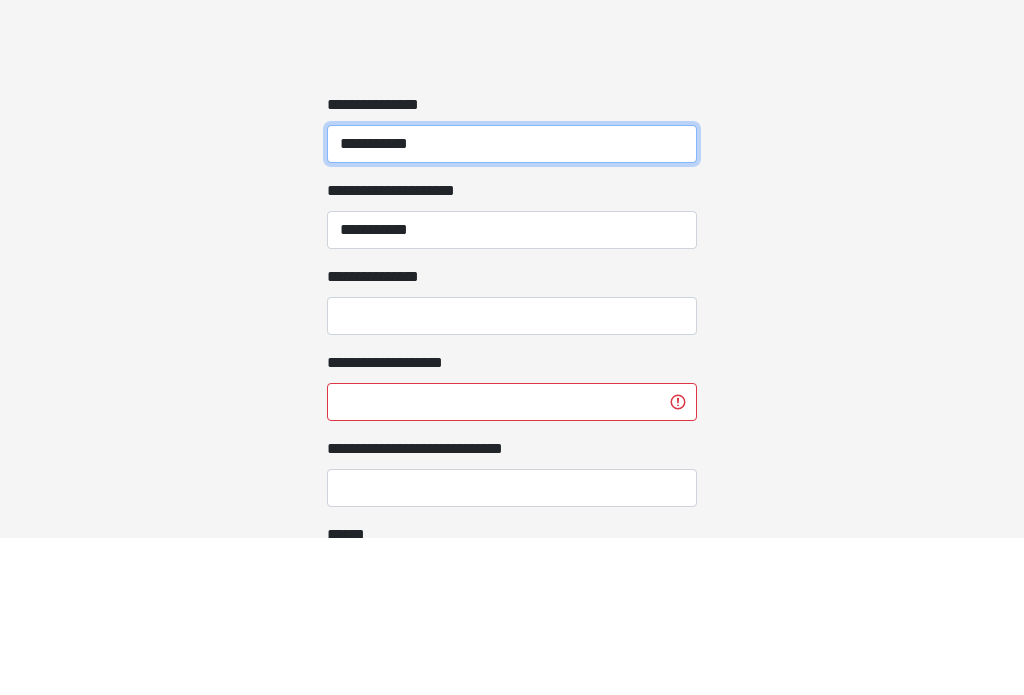 type on "**********" 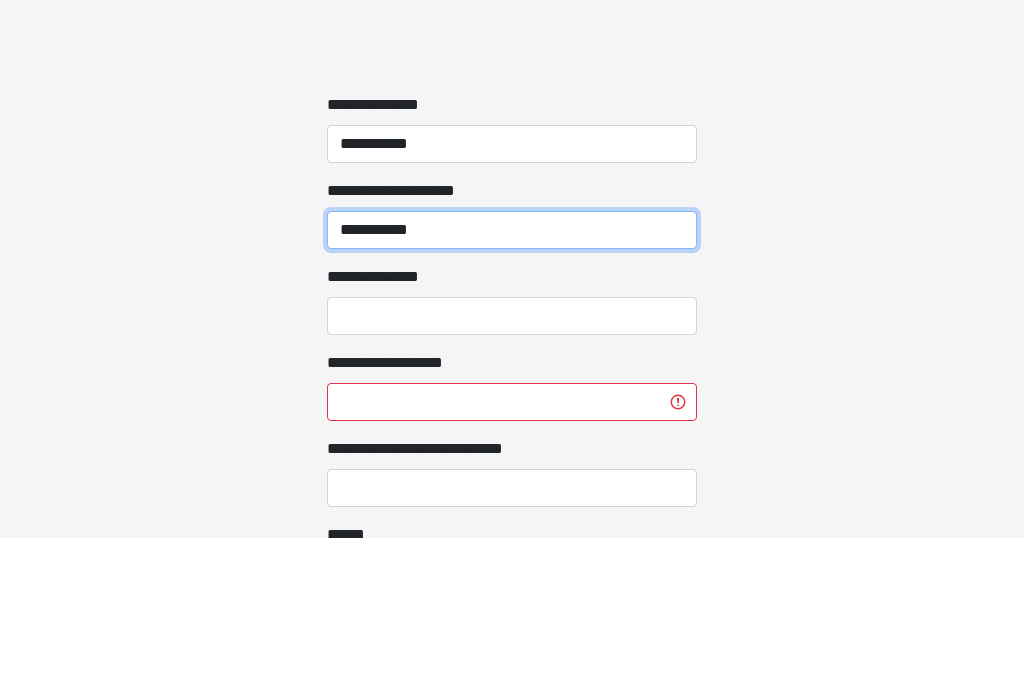 click on "**********" at bounding box center (512, 388) 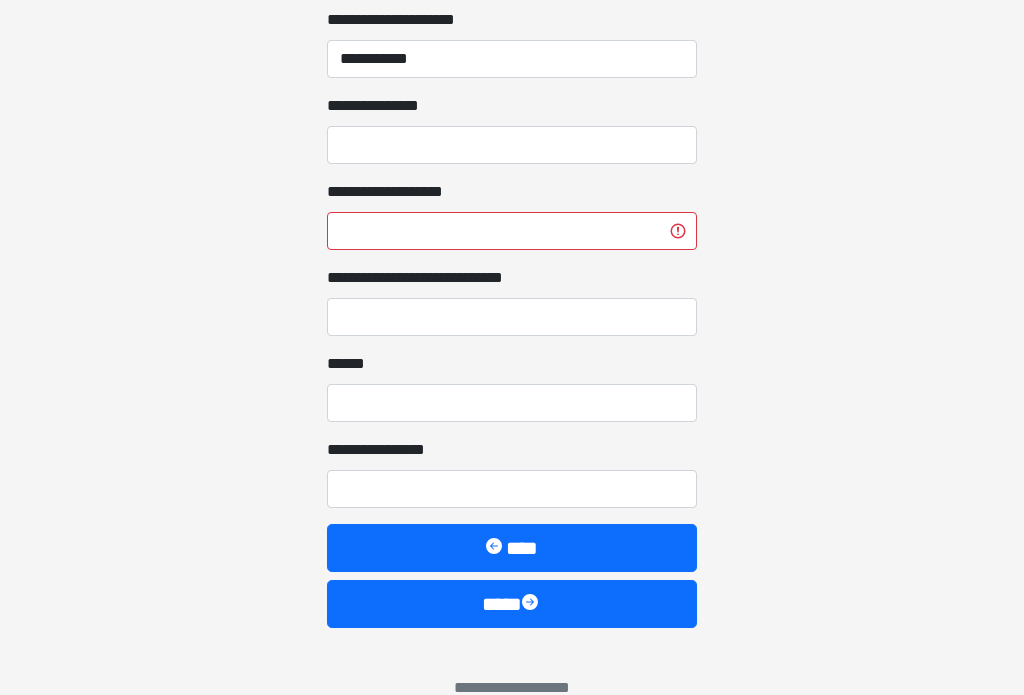 scroll, scrollTop: 1891, scrollLeft: 0, axis: vertical 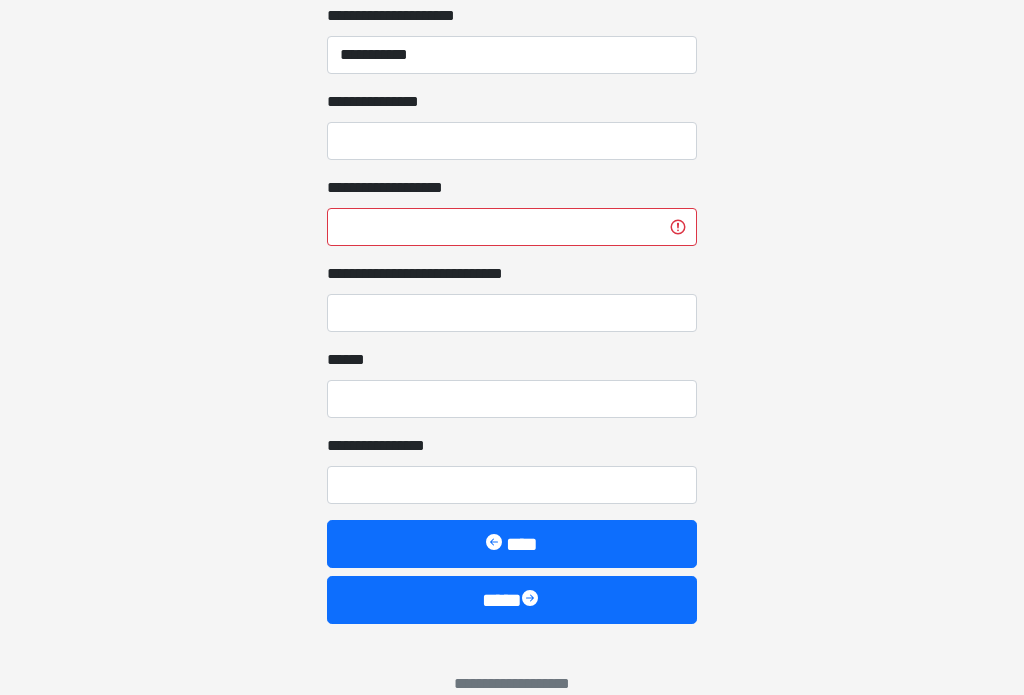 click on "****" at bounding box center [512, 601] 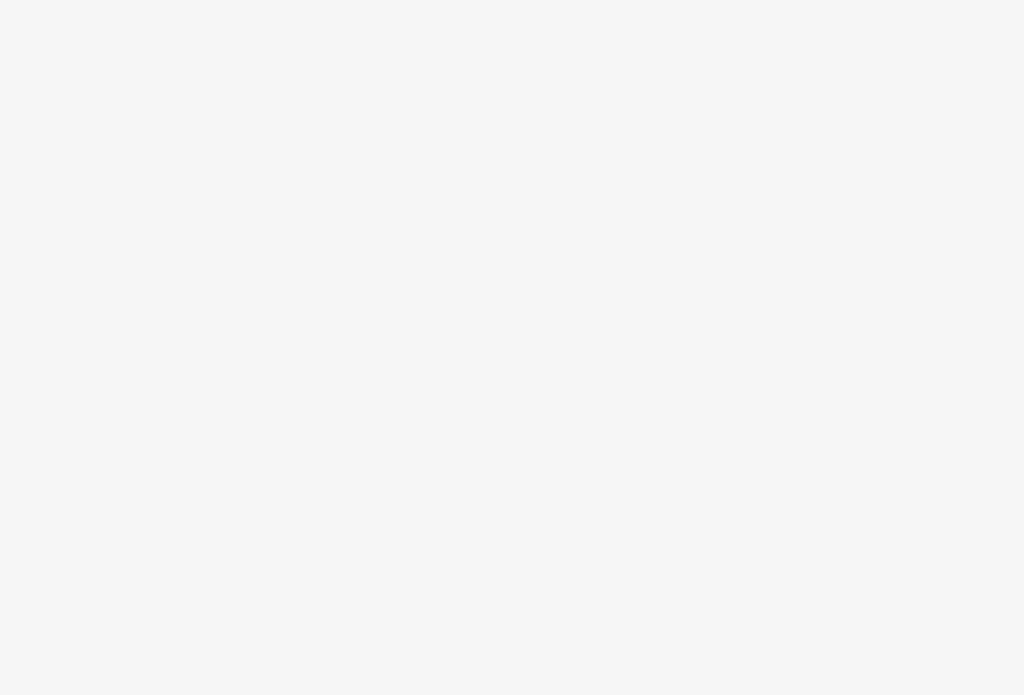 scroll, scrollTop: 0, scrollLeft: 0, axis: both 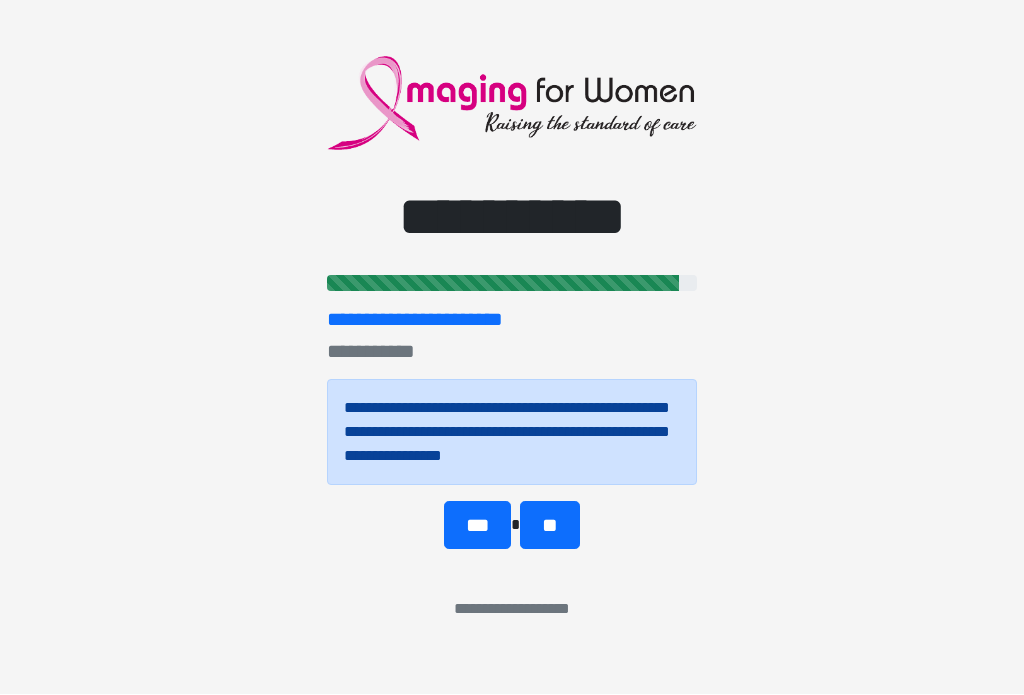 click on "***" at bounding box center [477, 526] 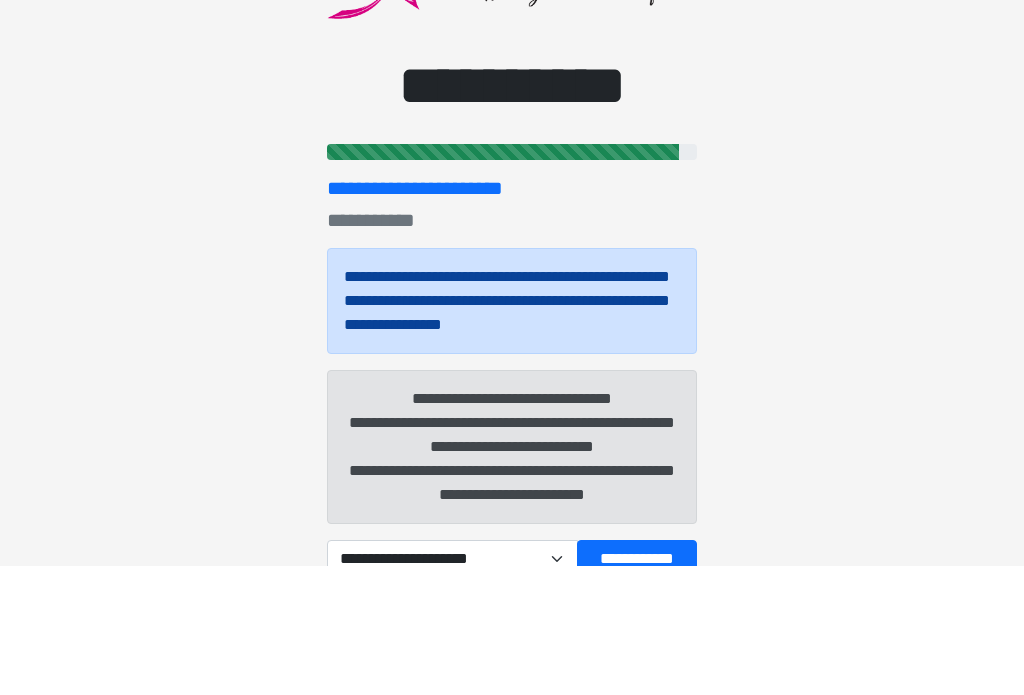 scroll, scrollTop: 147, scrollLeft: 0, axis: vertical 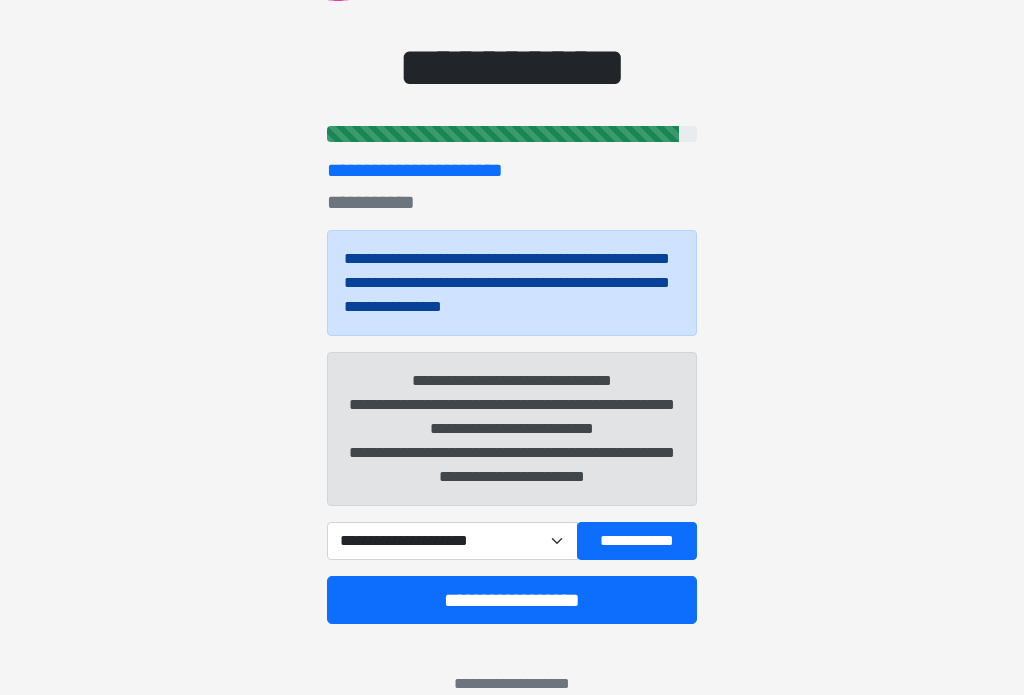 click on "**********" at bounding box center [637, 542] 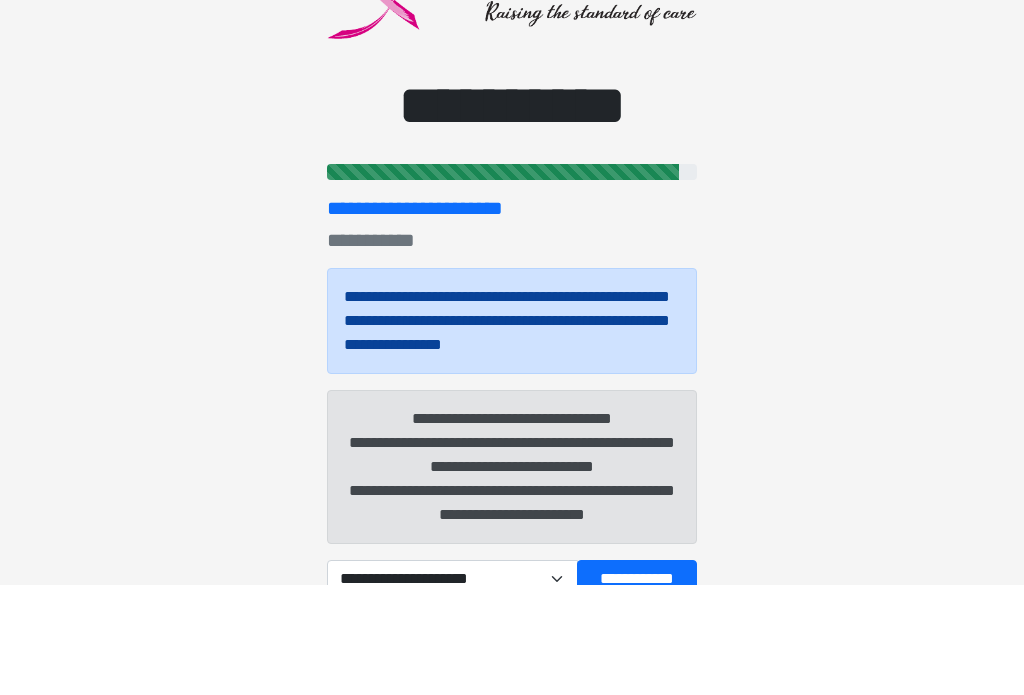scroll, scrollTop: 147, scrollLeft: 0, axis: vertical 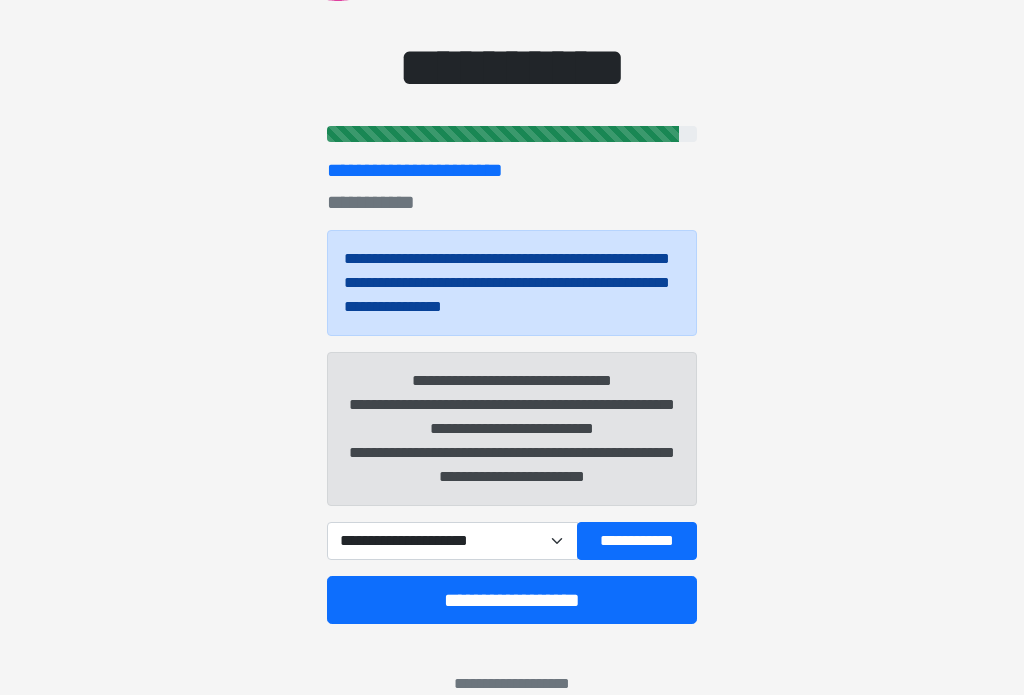 click on "**********" at bounding box center (512, 284) 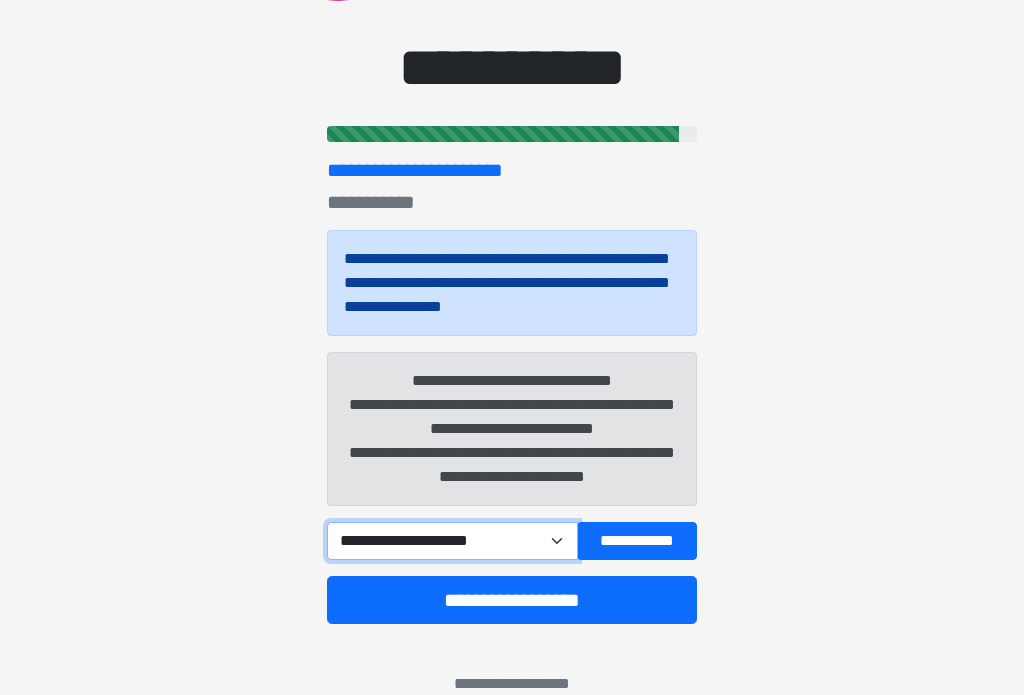 click on "**********" at bounding box center (452, 542) 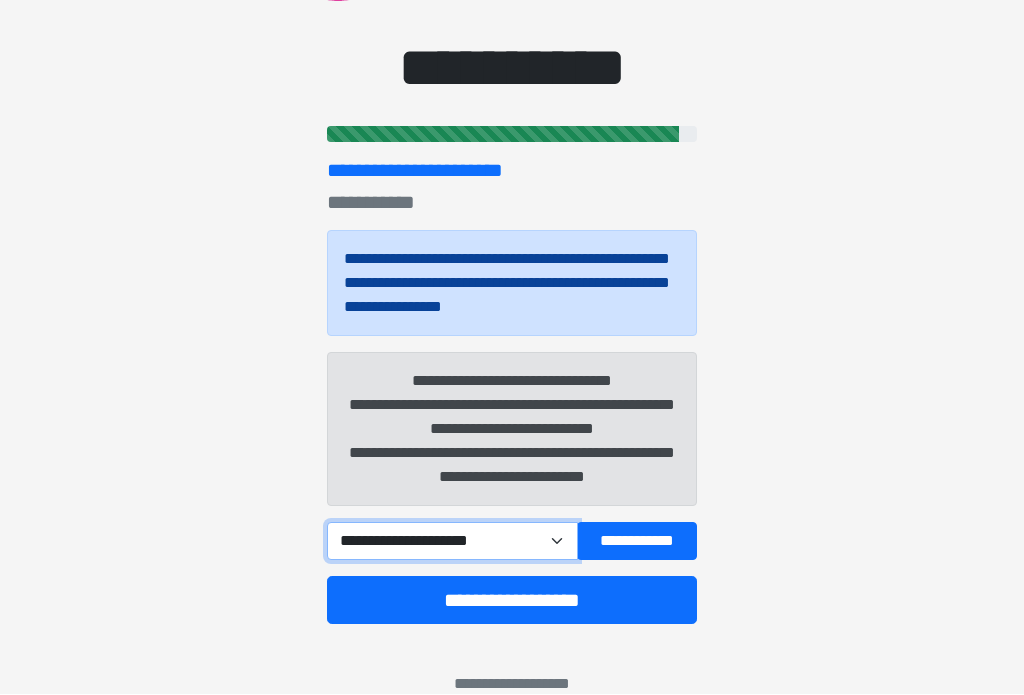 click on "**********" at bounding box center (452, 542) 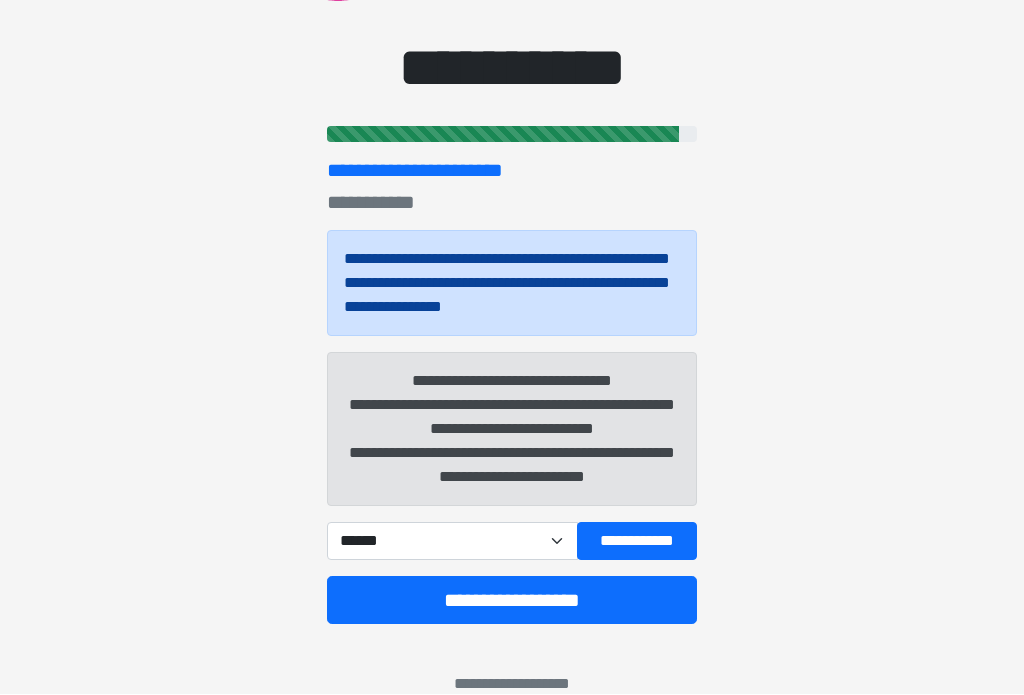 click on "**********" at bounding box center (637, 542) 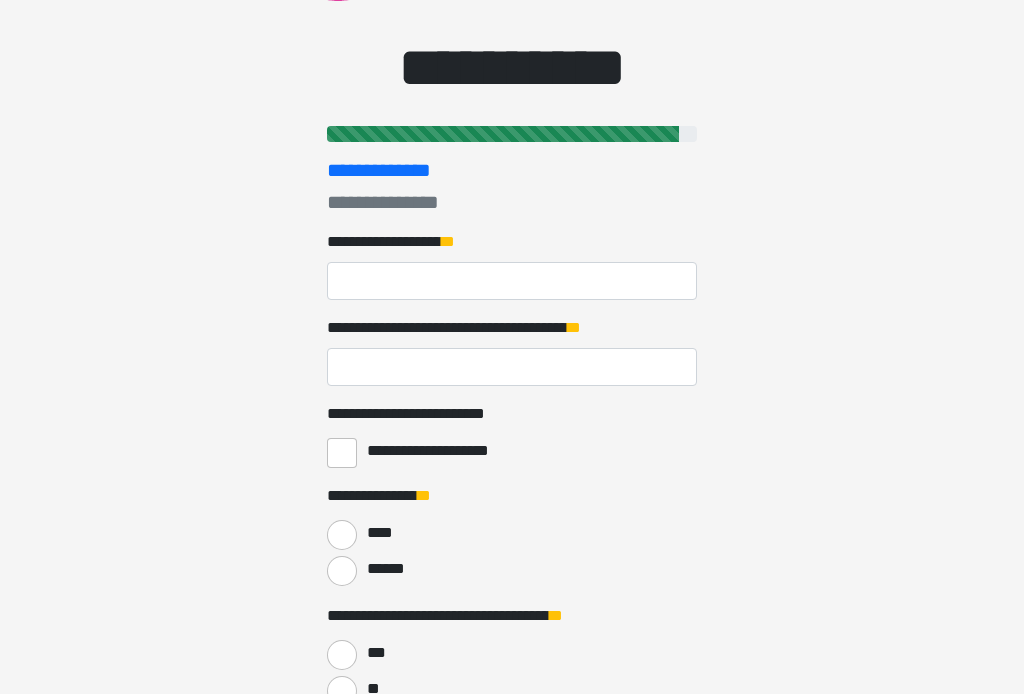scroll, scrollTop: 148, scrollLeft: 0, axis: vertical 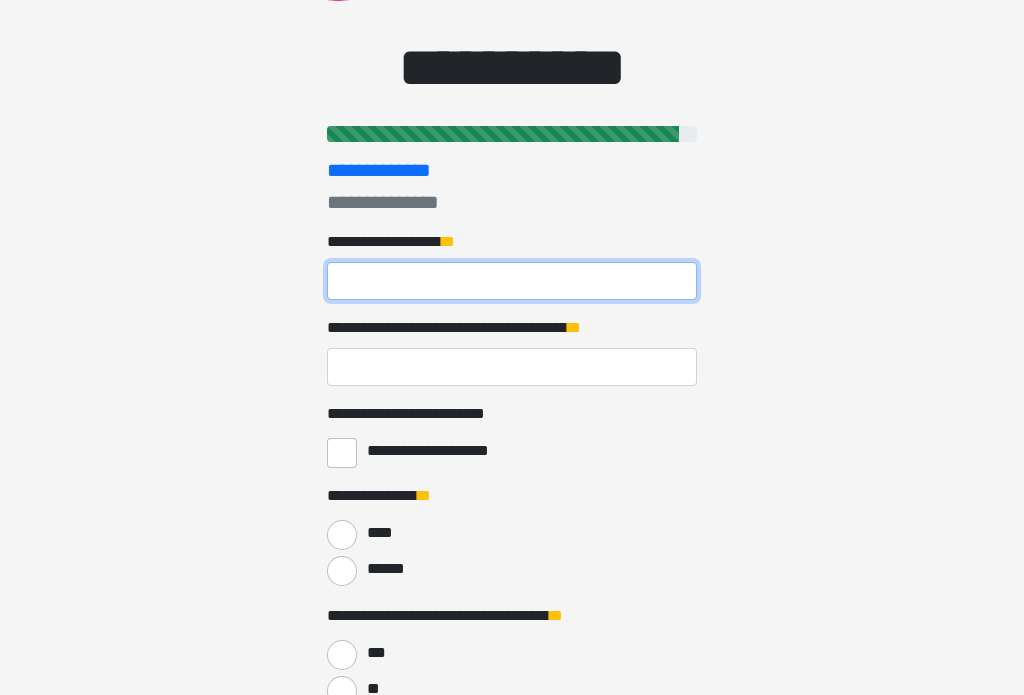click on "**********" at bounding box center (512, 281) 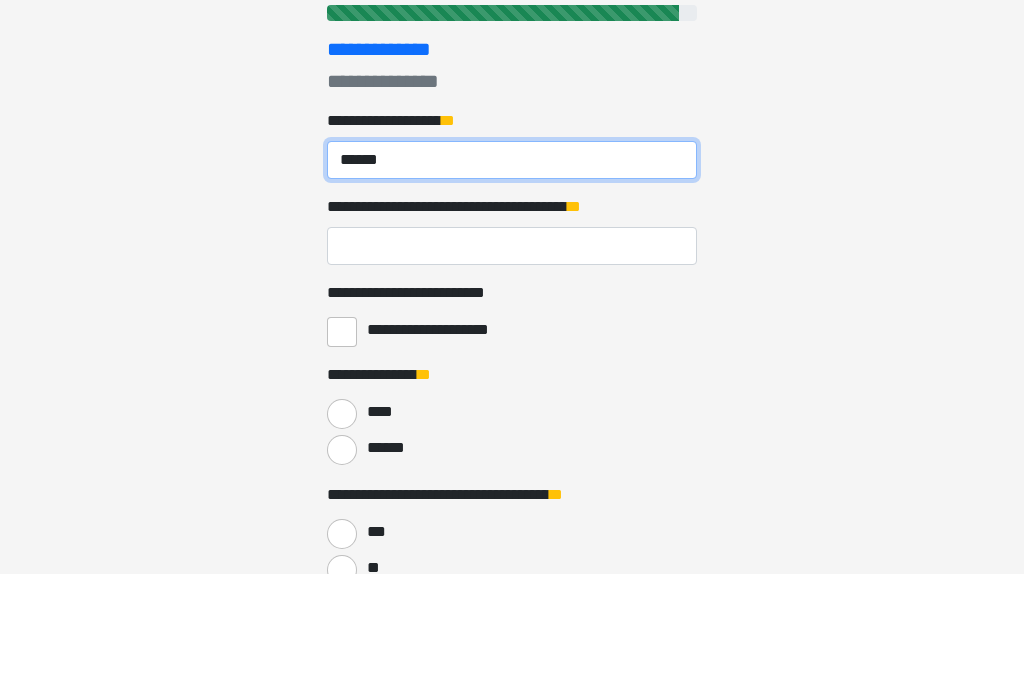type on "******" 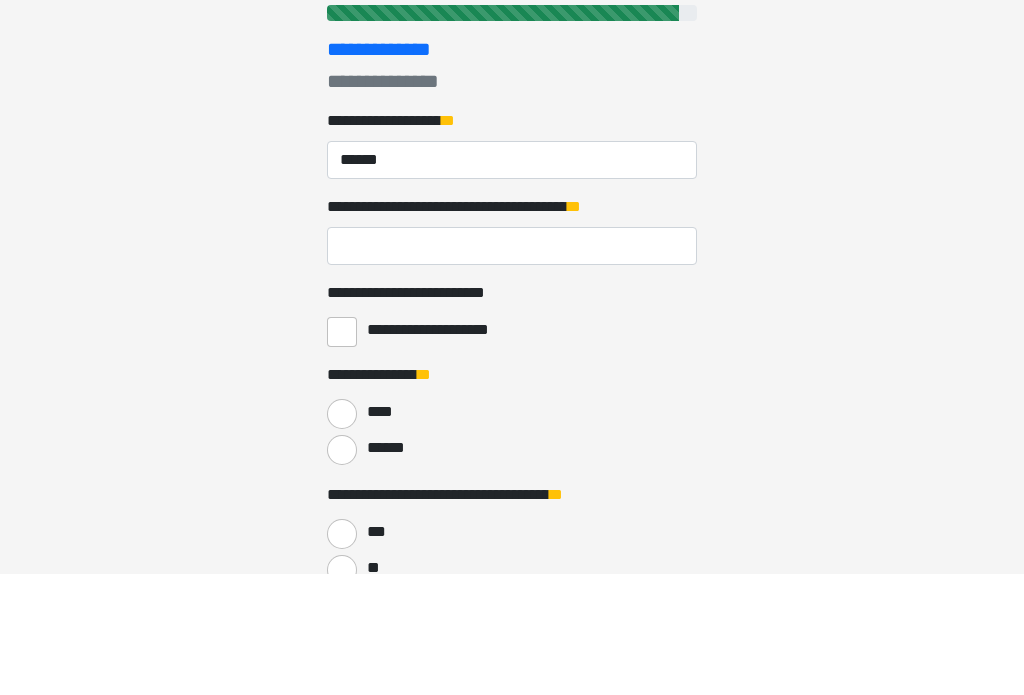 click on "**********" at bounding box center [512, 368] 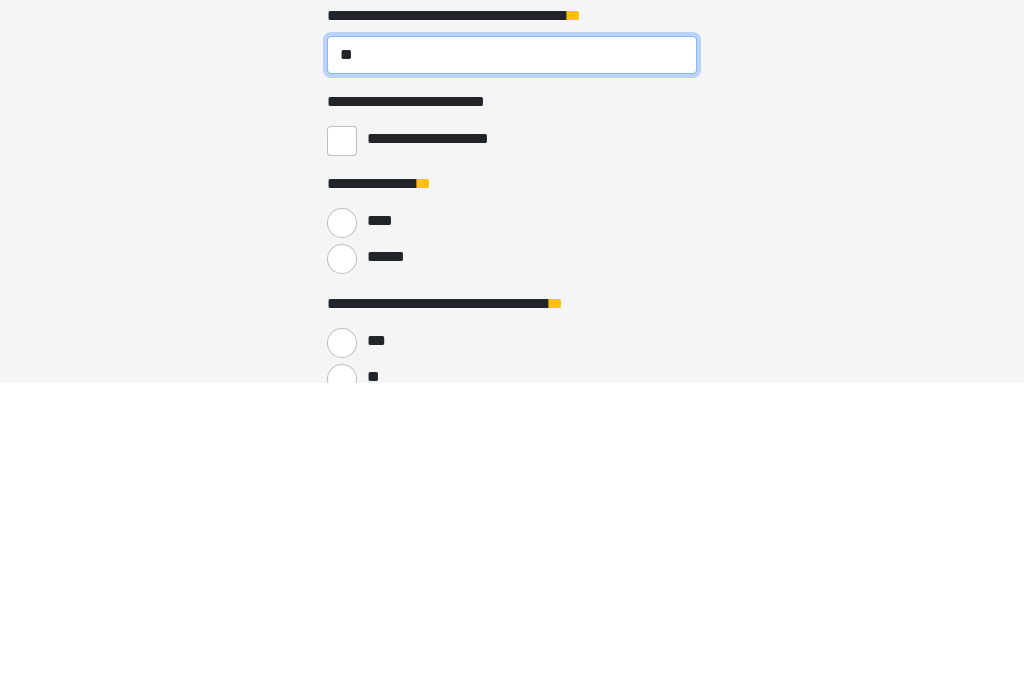 type on "**" 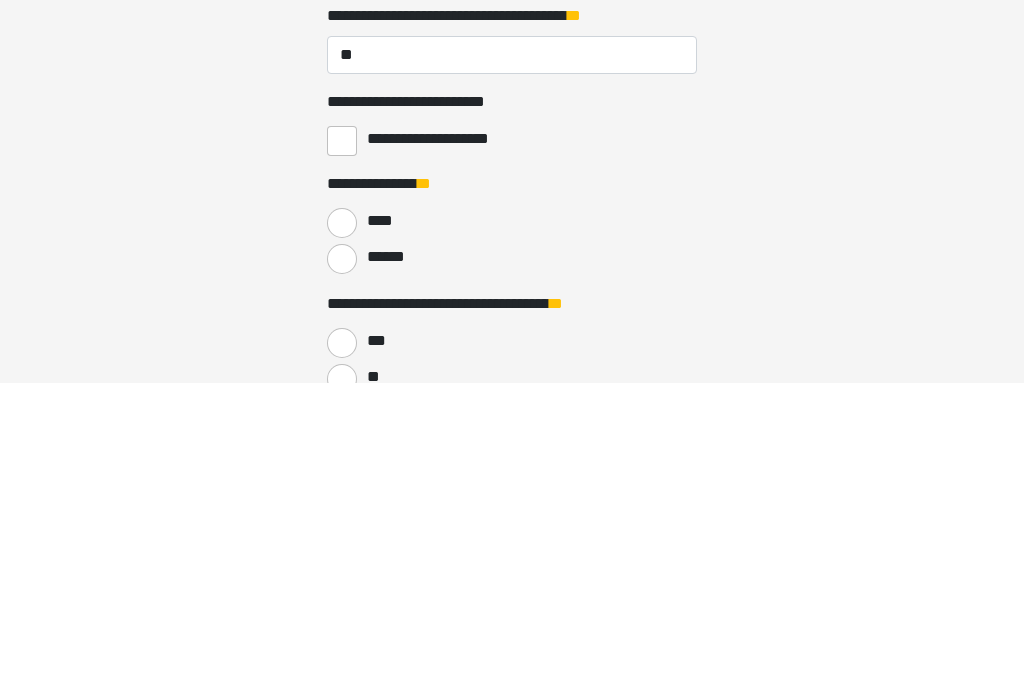 click on "**********" at bounding box center [342, 454] 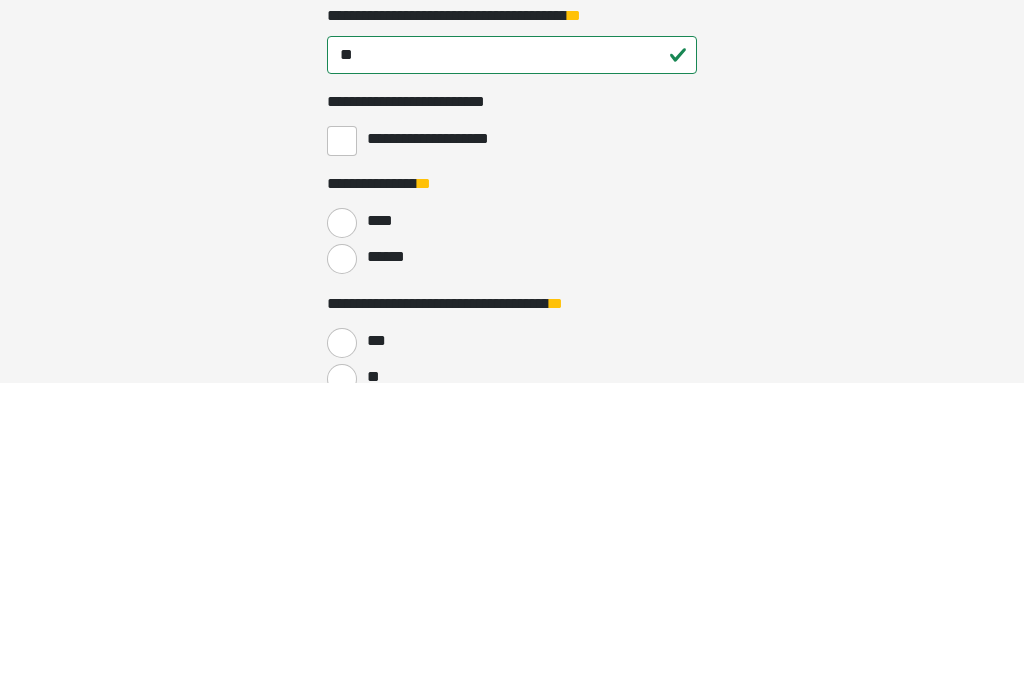 scroll, scrollTop: 460, scrollLeft: 0, axis: vertical 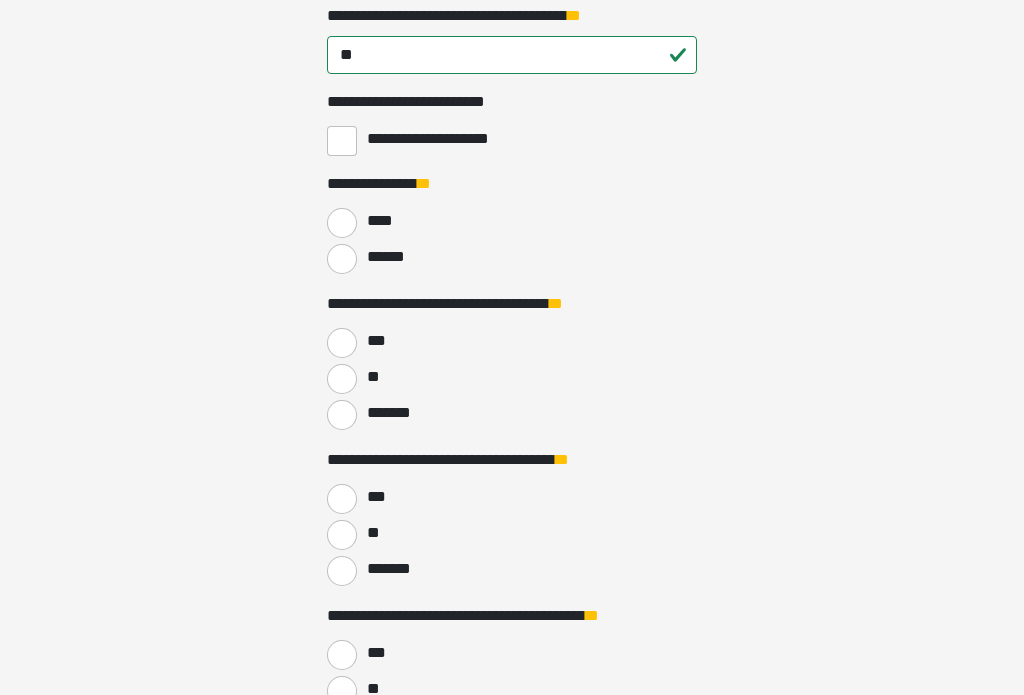 click on "******" at bounding box center [342, 259] 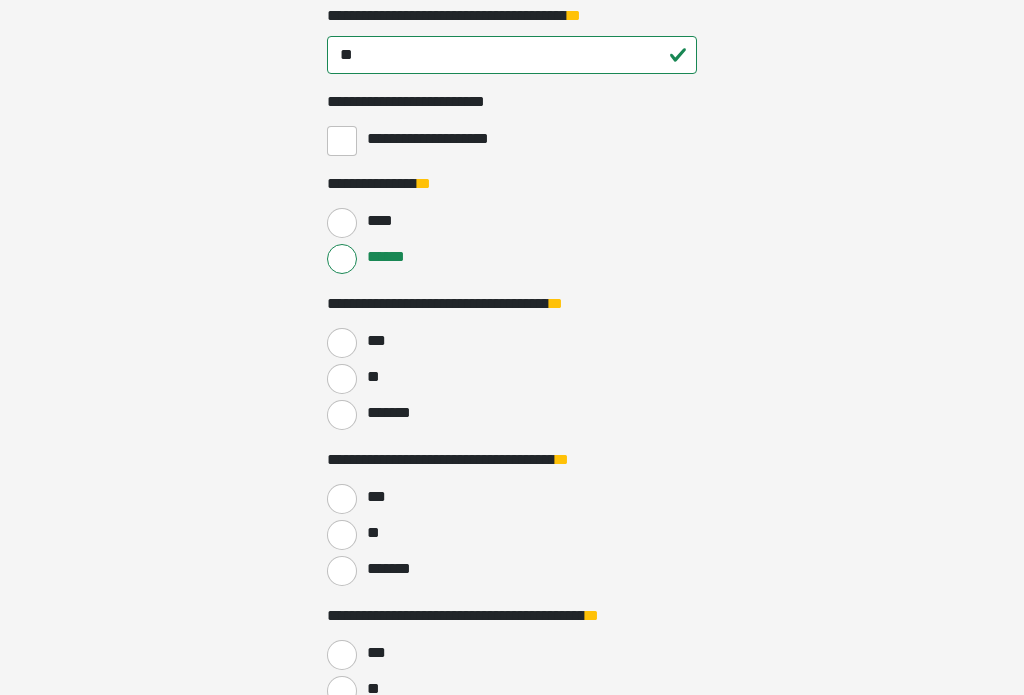 click on "***" at bounding box center [342, 343] 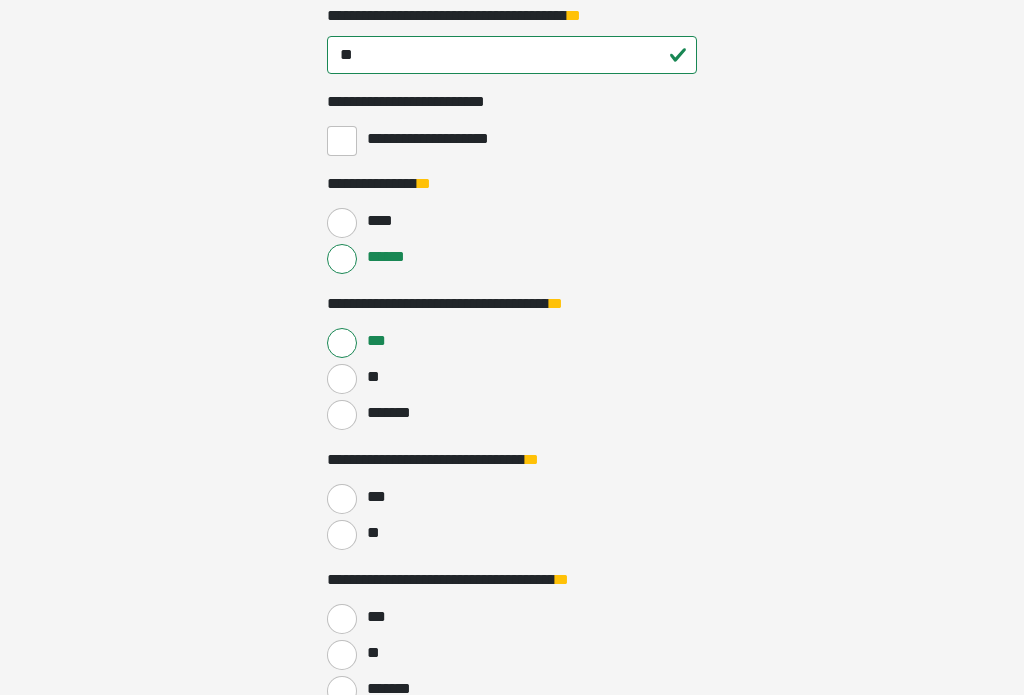 click on "**" at bounding box center [342, 535] 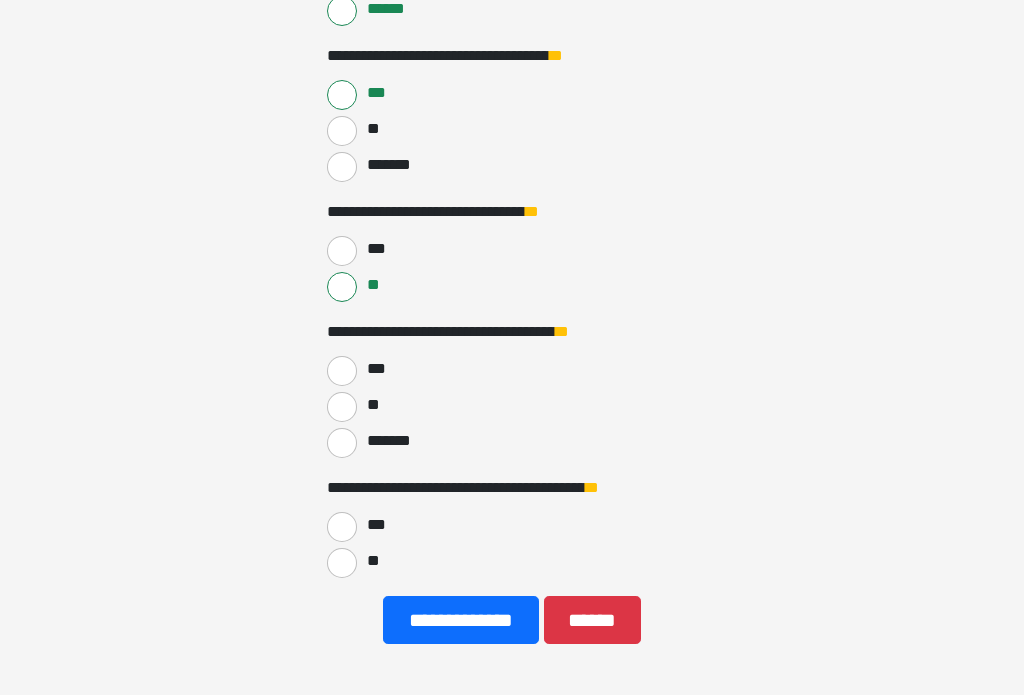 scroll, scrollTop: 743, scrollLeft: 0, axis: vertical 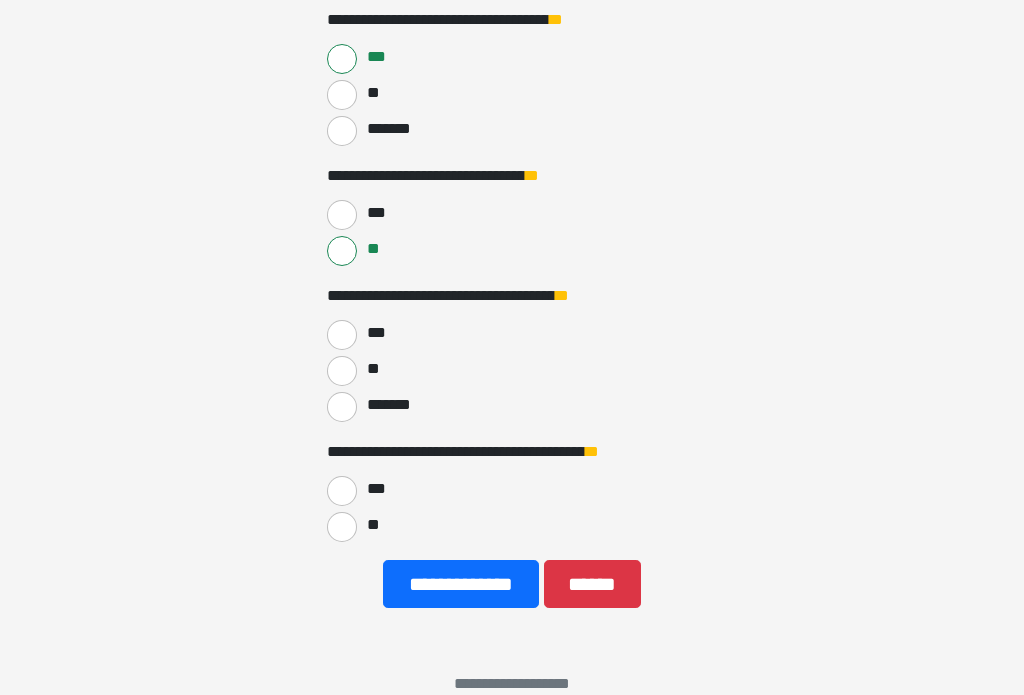 click on "**" at bounding box center (342, 372) 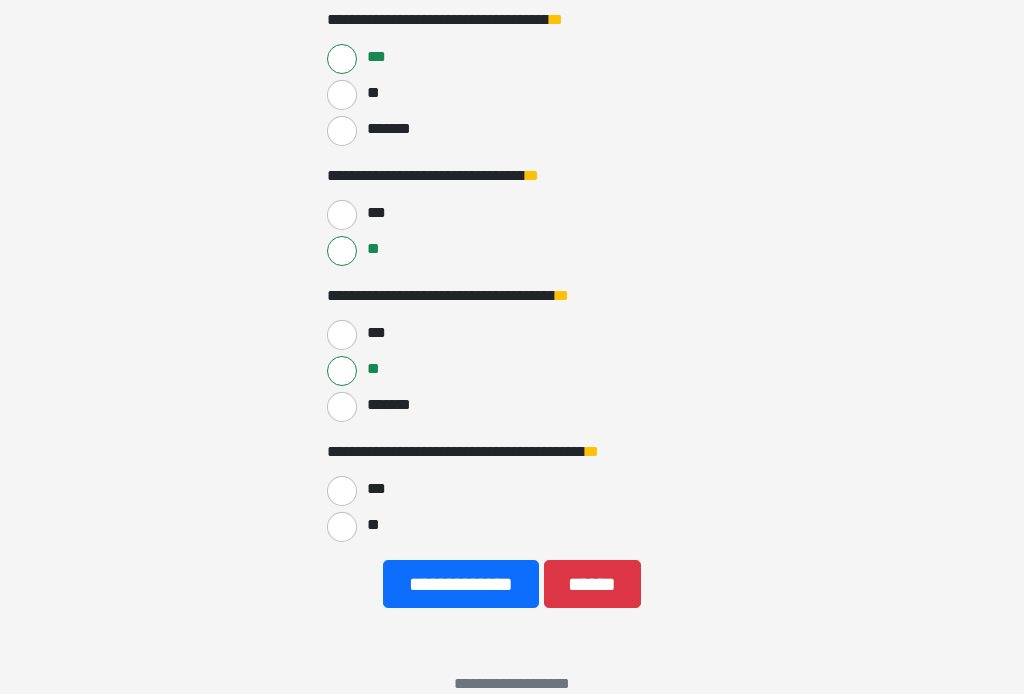 click on "**" at bounding box center (342, 528) 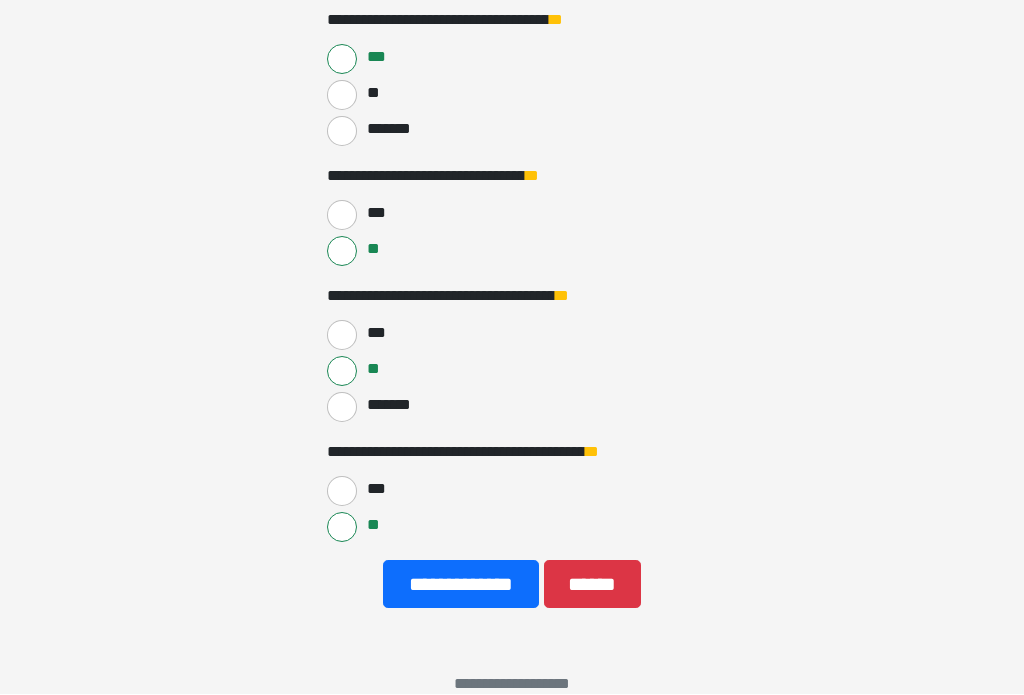 click on "**********" at bounding box center [461, 585] 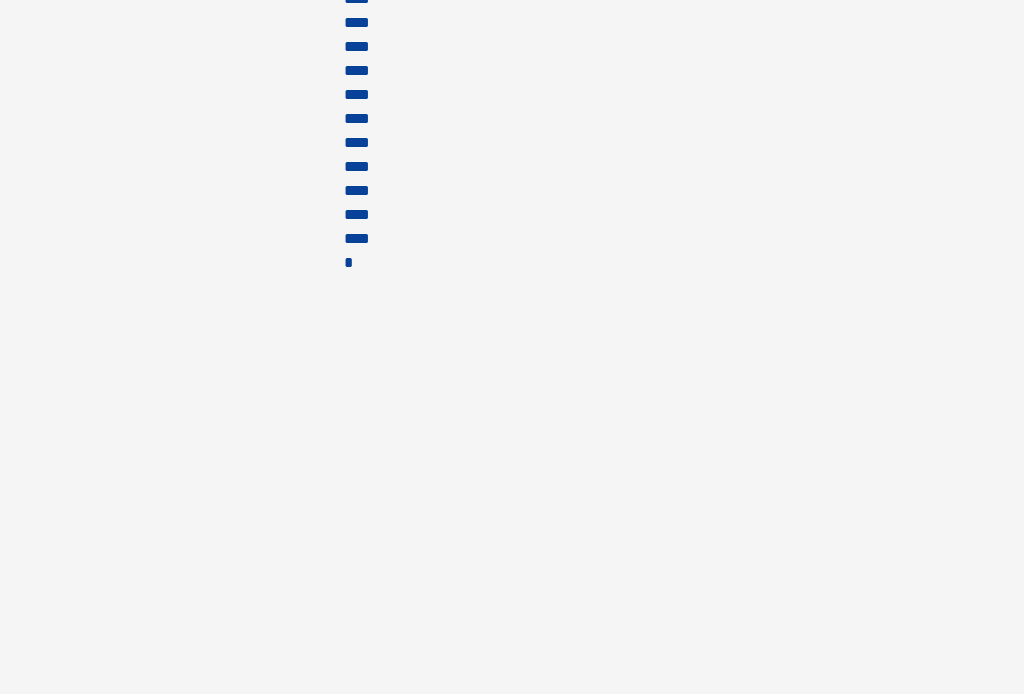 scroll, scrollTop: 89, scrollLeft: 0, axis: vertical 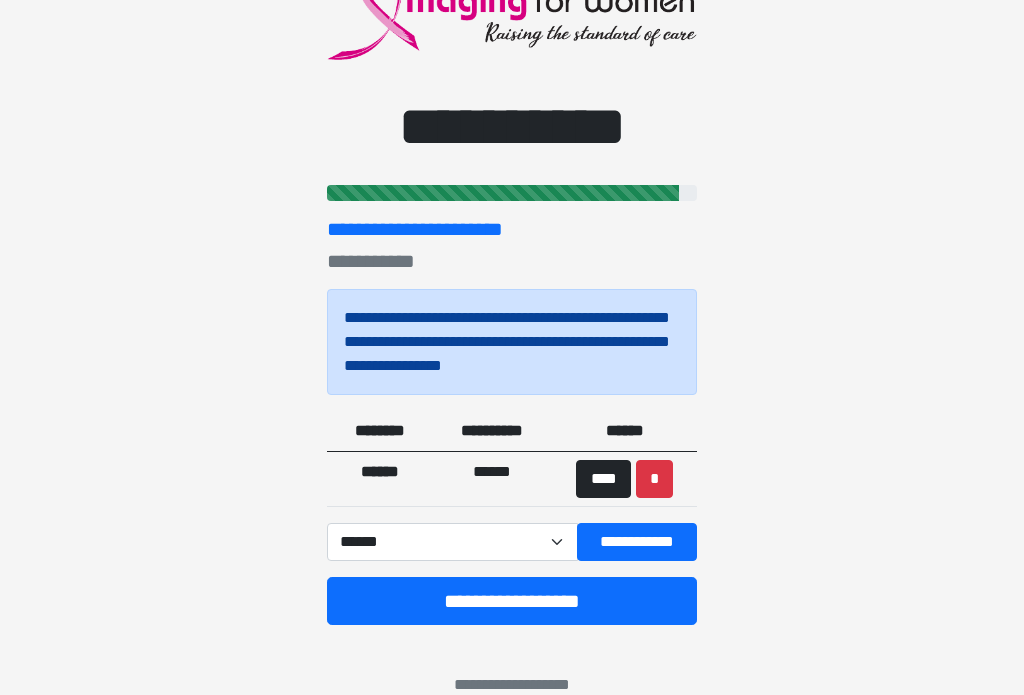 click on "**********" at bounding box center [452, 542] 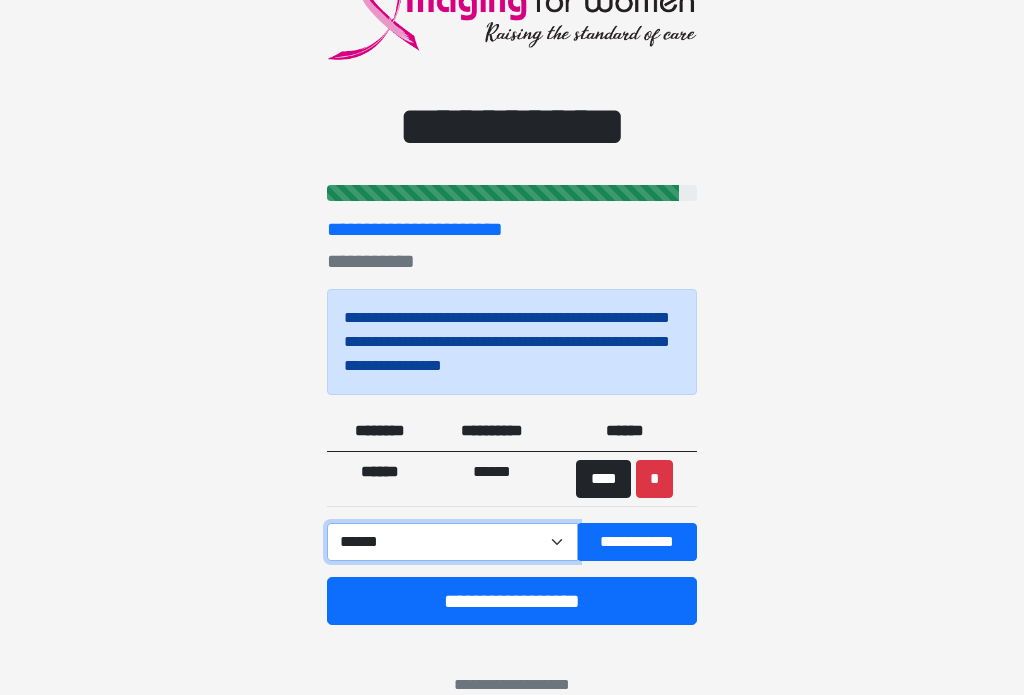 select on "*****" 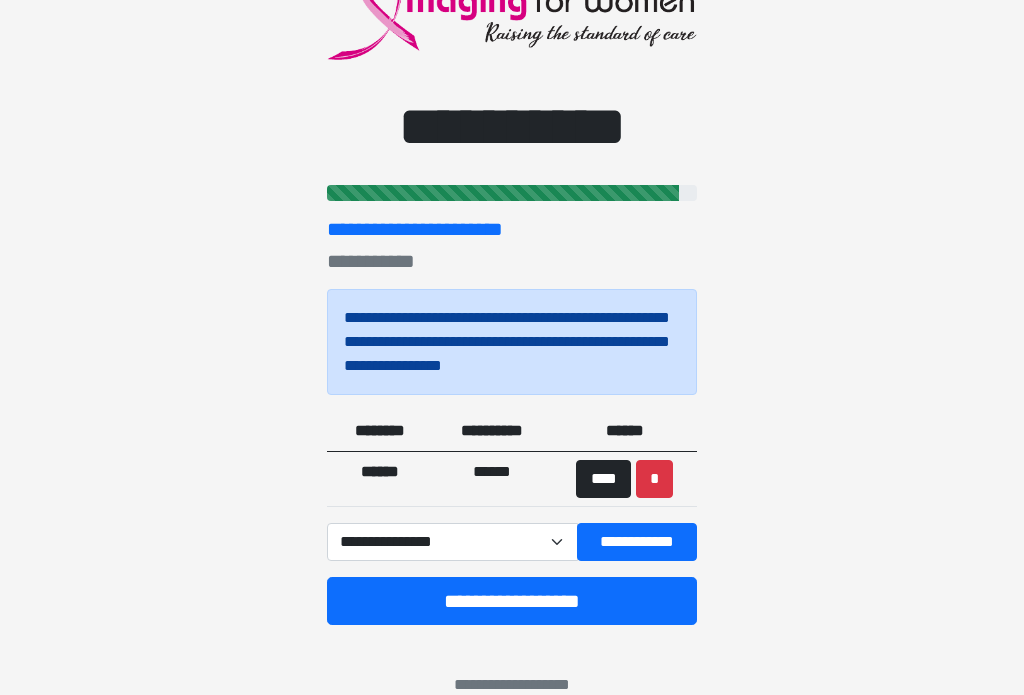 click on "**********" at bounding box center (637, 542) 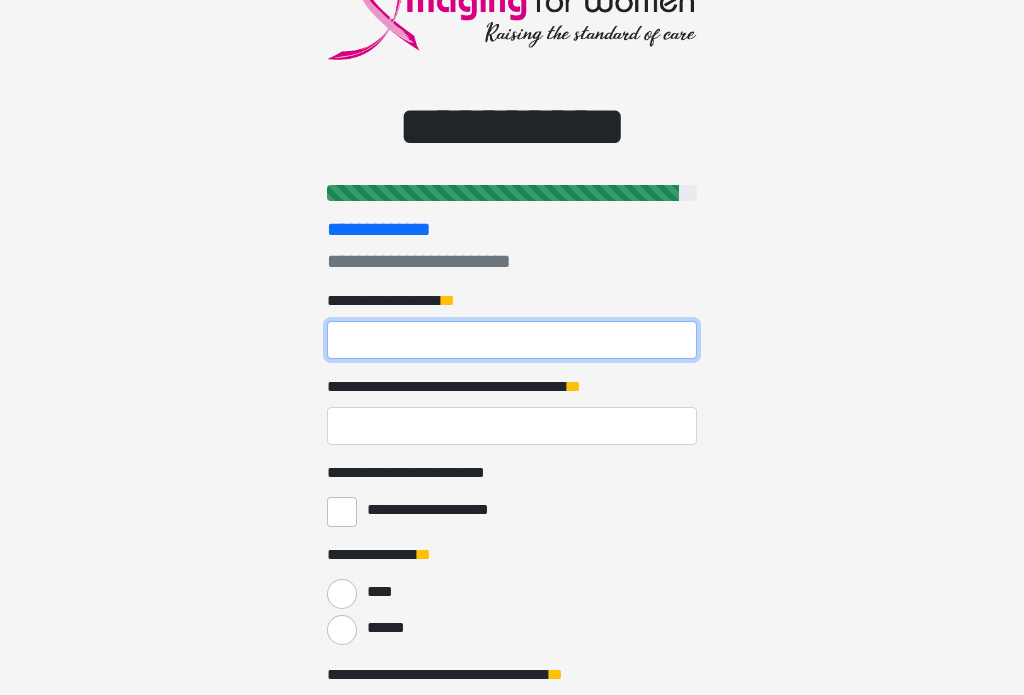 click on "**********" at bounding box center [512, 340] 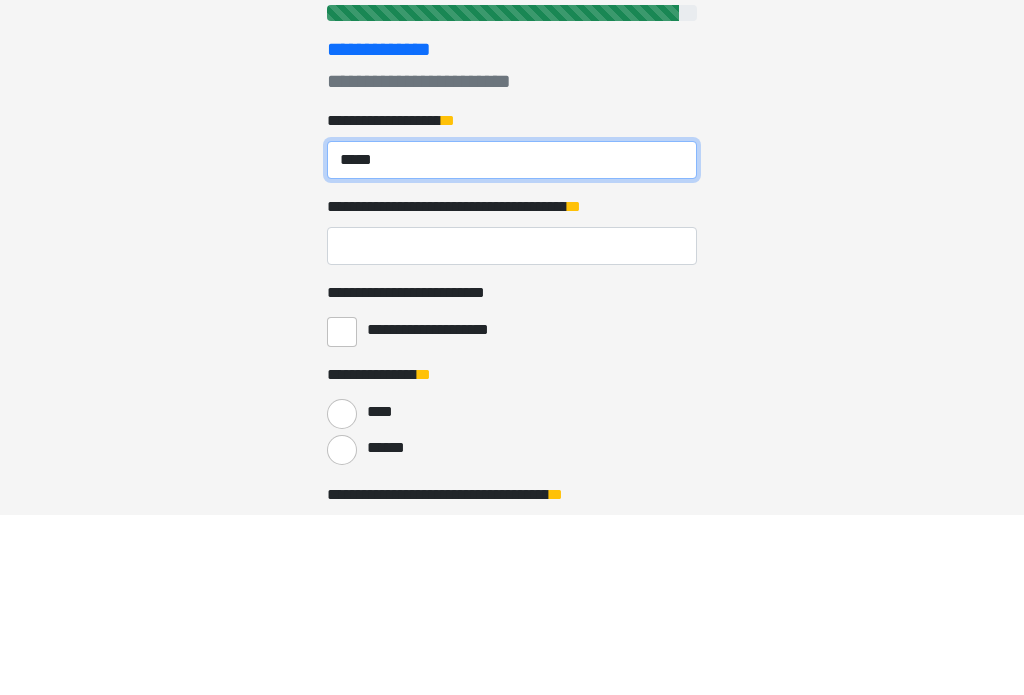 type on "*****" 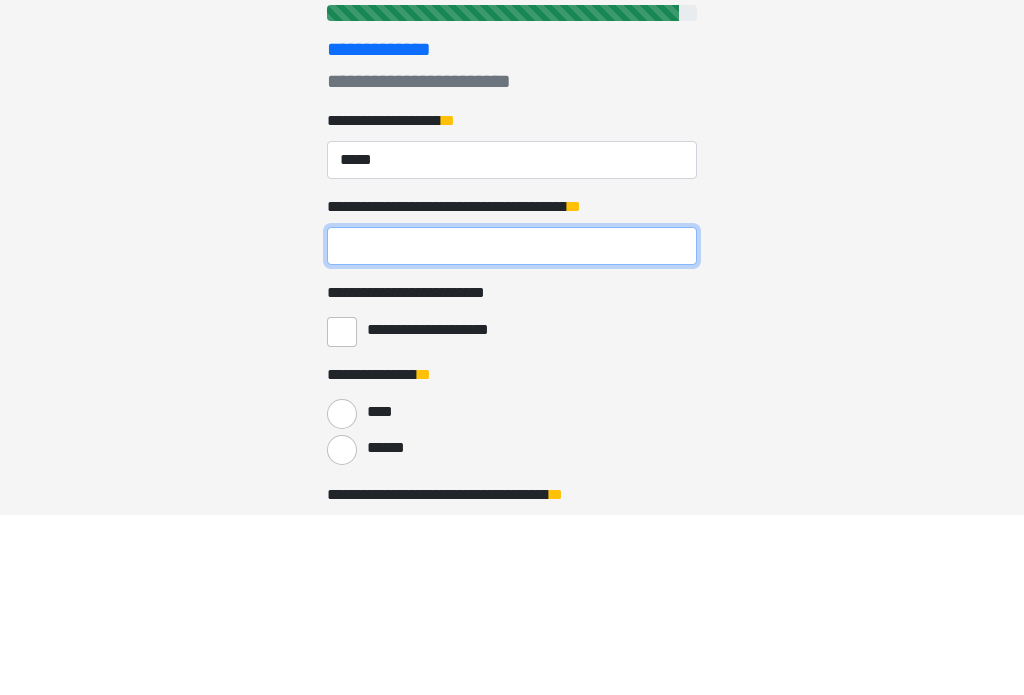 click on "**********" at bounding box center [512, 426] 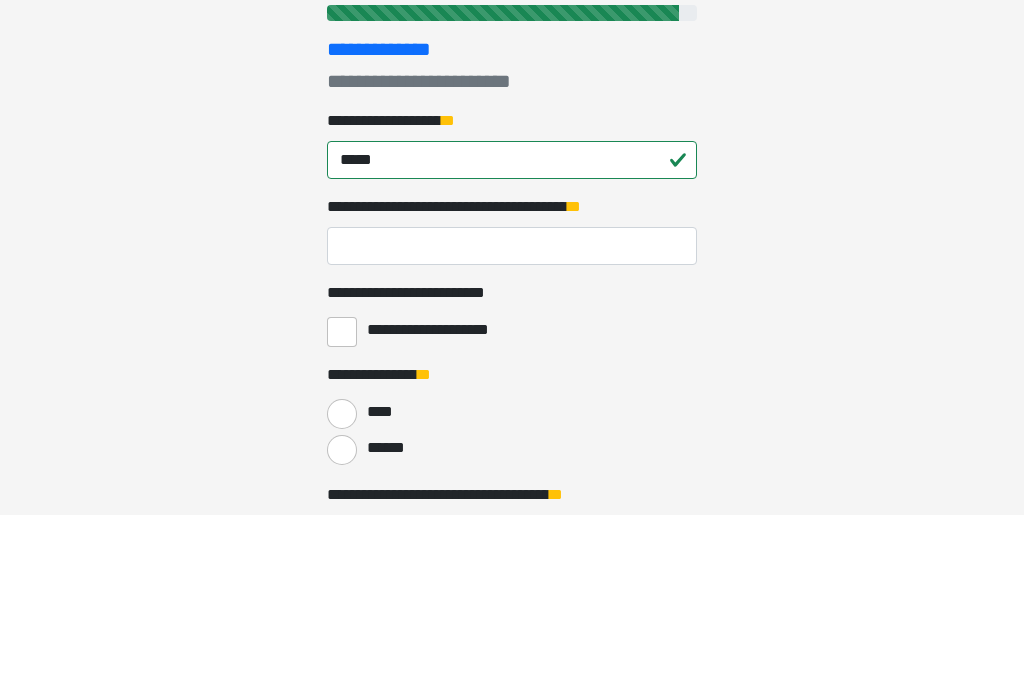 scroll, scrollTop: 269, scrollLeft: 0, axis: vertical 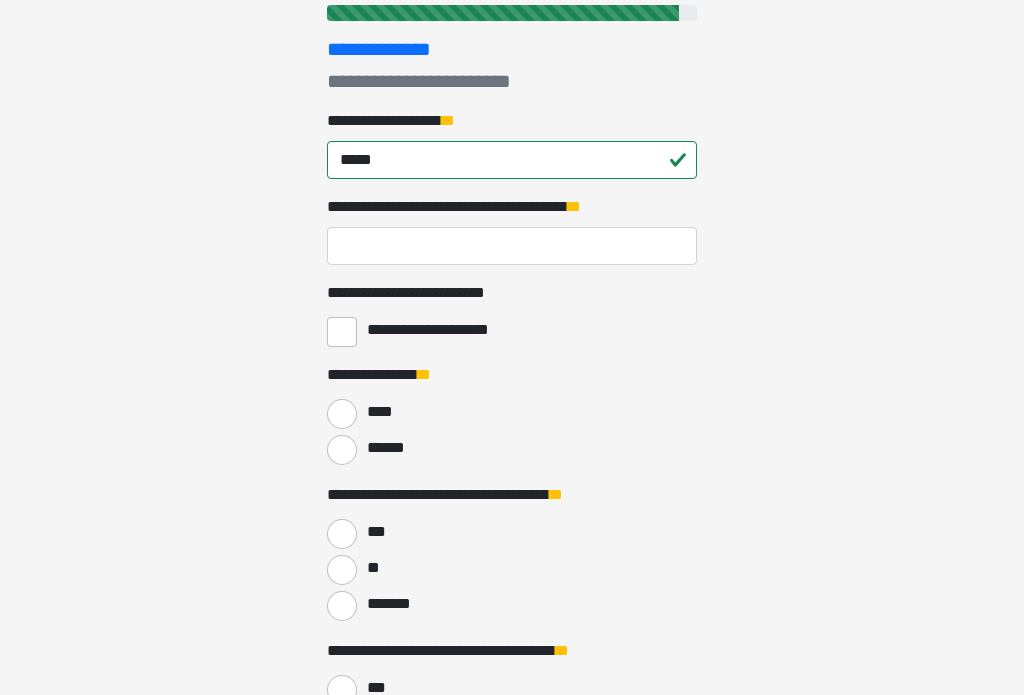 click on "******" at bounding box center [342, 450] 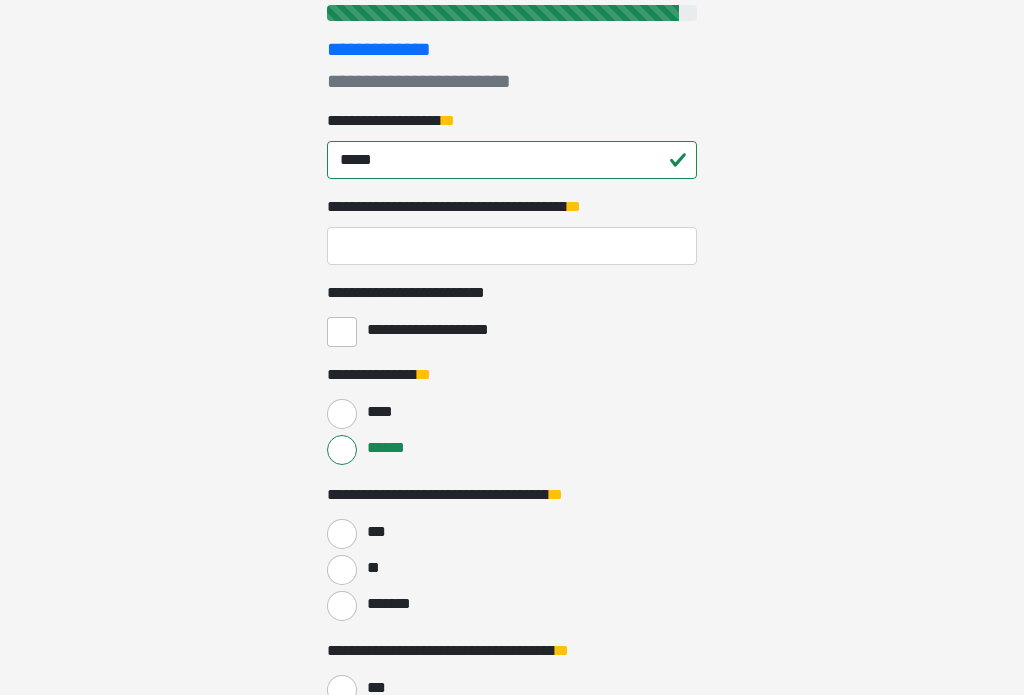 click on "***" at bounding box center (342, 534) 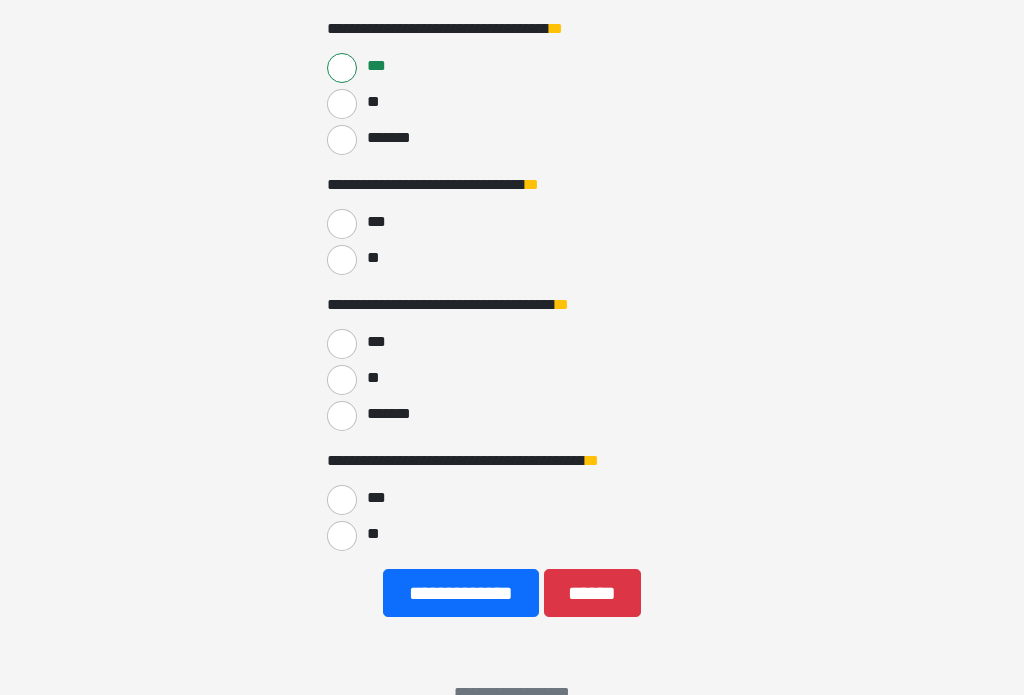 scroll, scrollTop: 735, scrollLeft: 0, axis: vertical 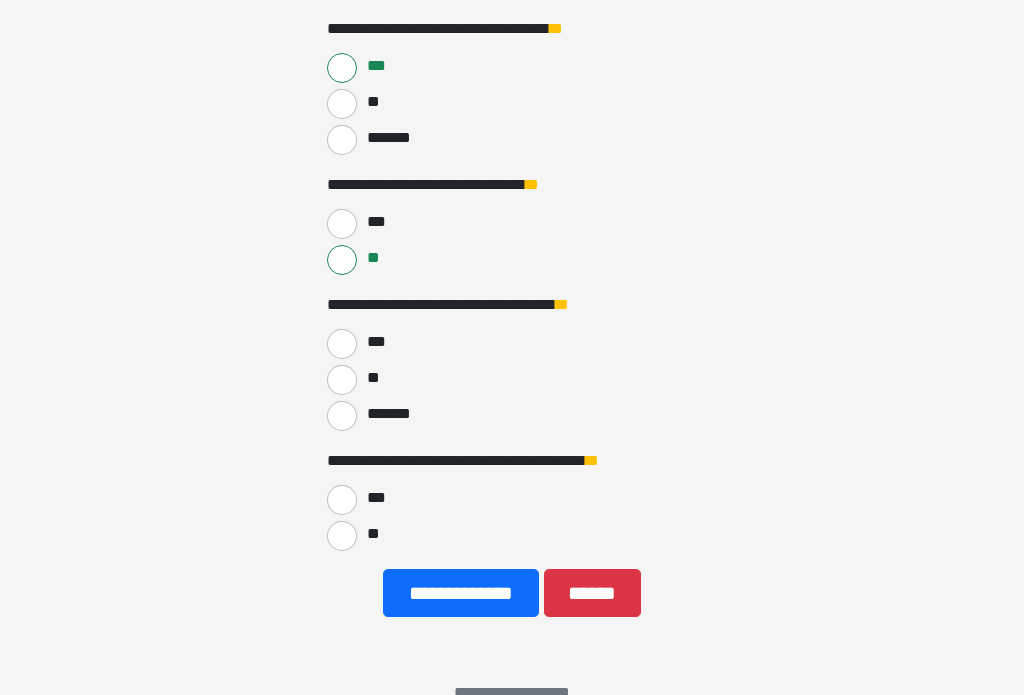 click on "**" at bounding box center [342, 380] 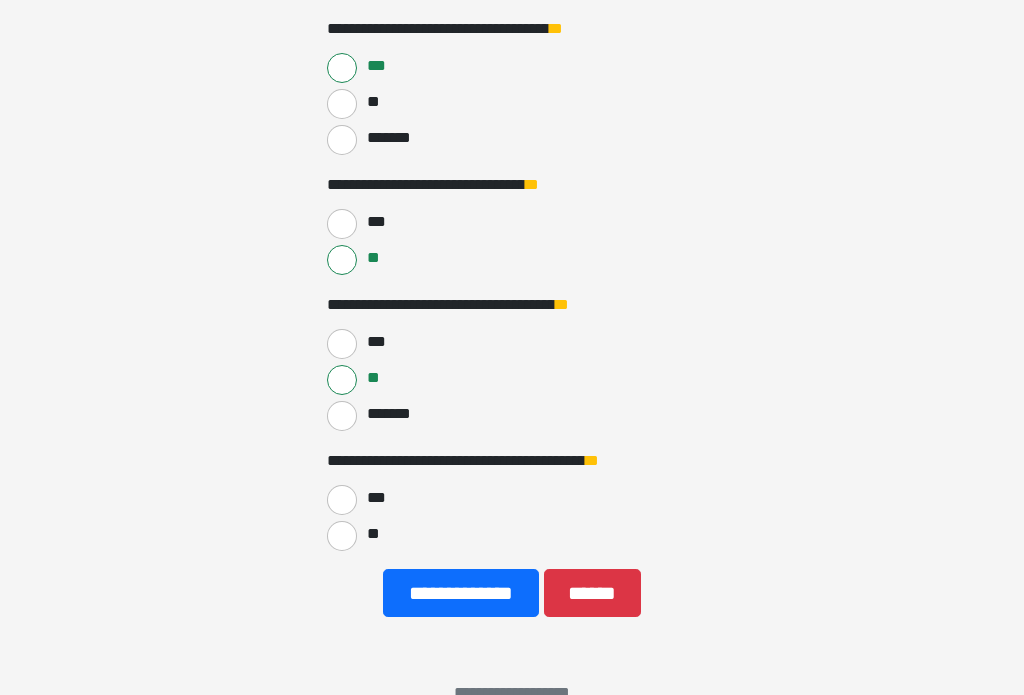 click on "**" at bounding box center (342, 536) 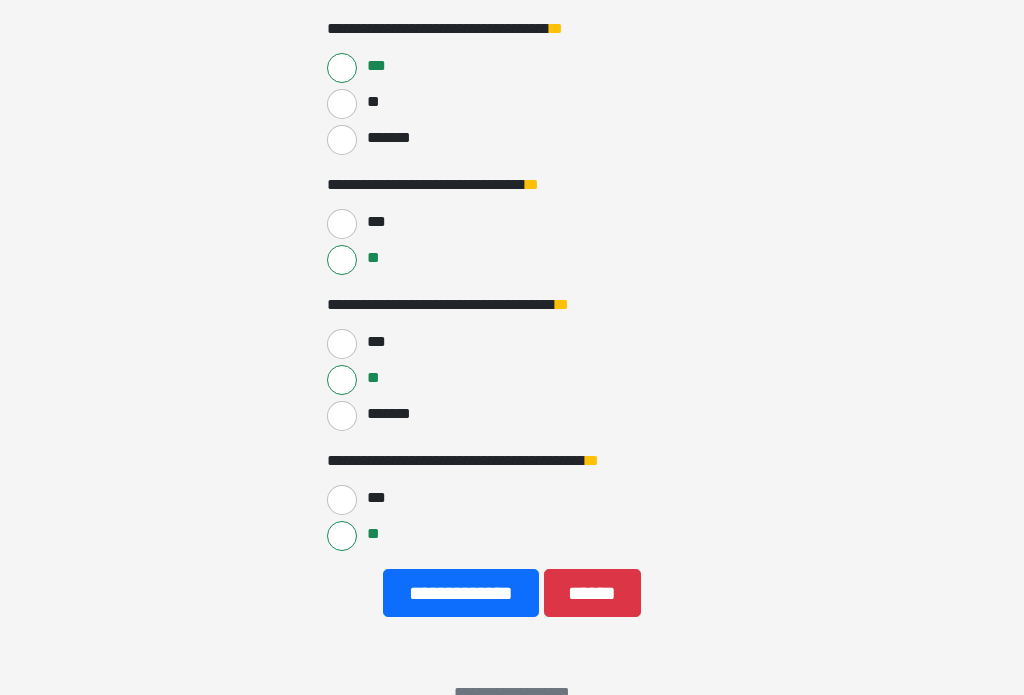 click on "**********" at bounding box center (461, 593) 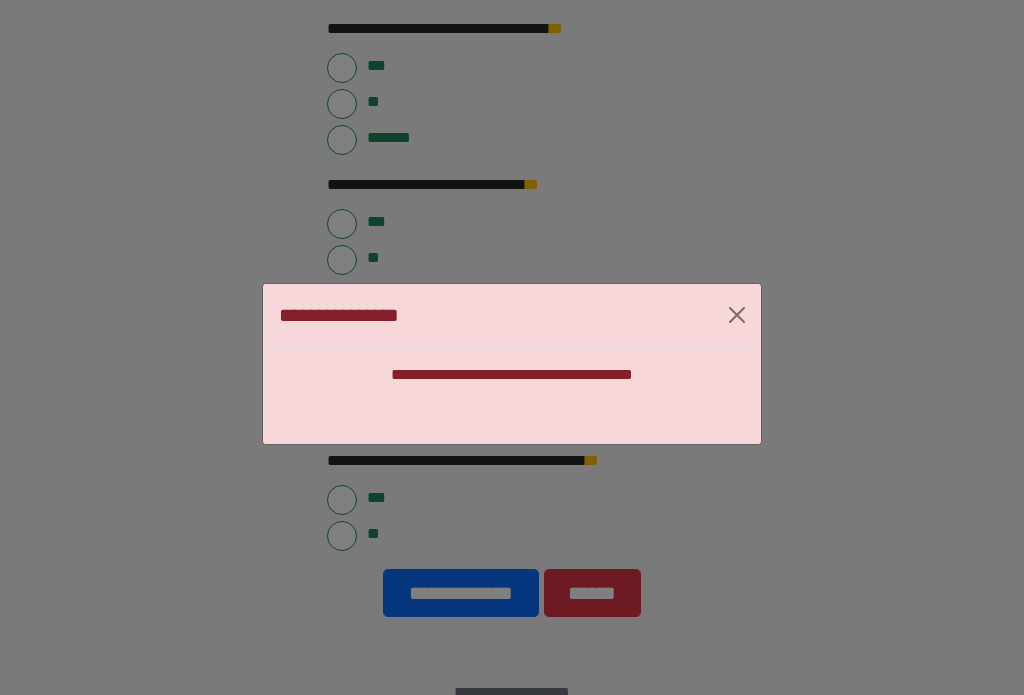 click at bounding box center (737, 315) 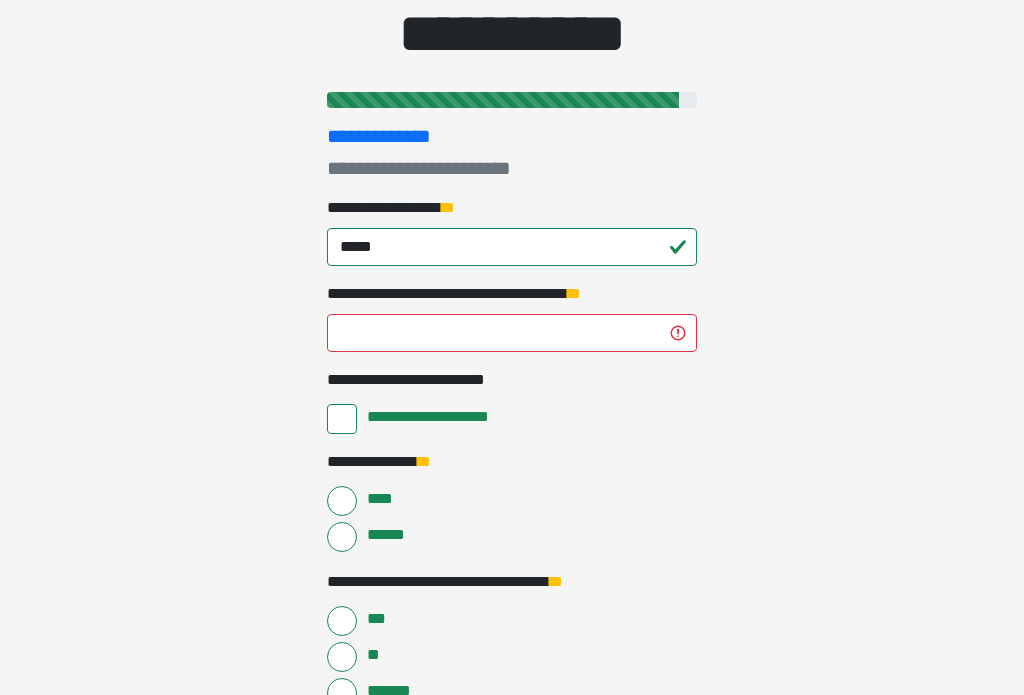 scroll, scrollTop: 178, scrollLeft: 0, axis: vertical 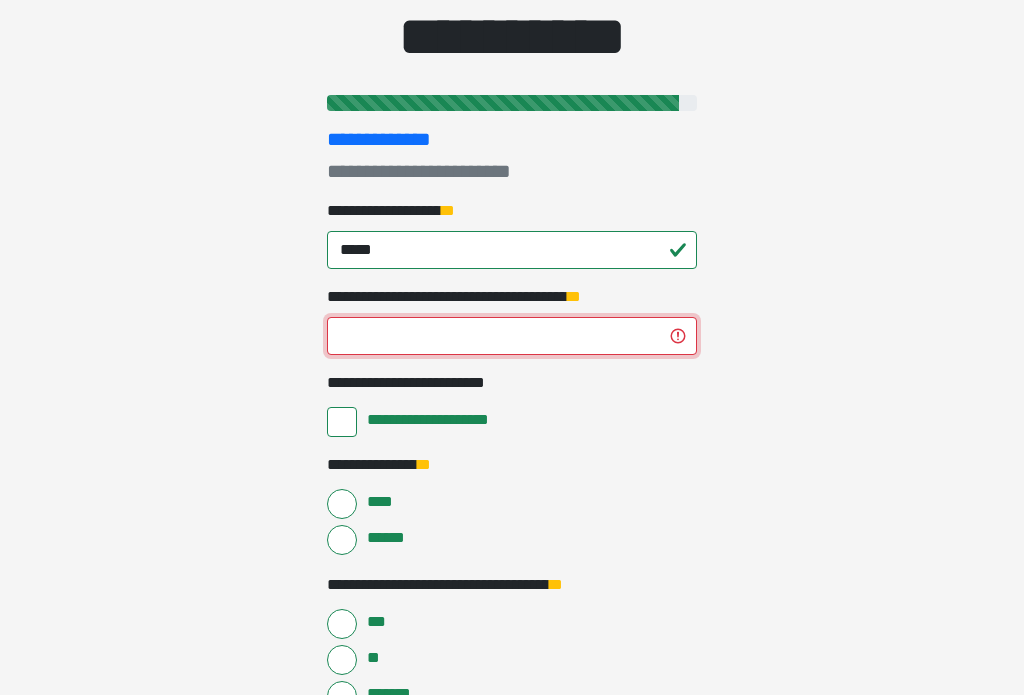 click on "**********" at bounding box center [512, 337] 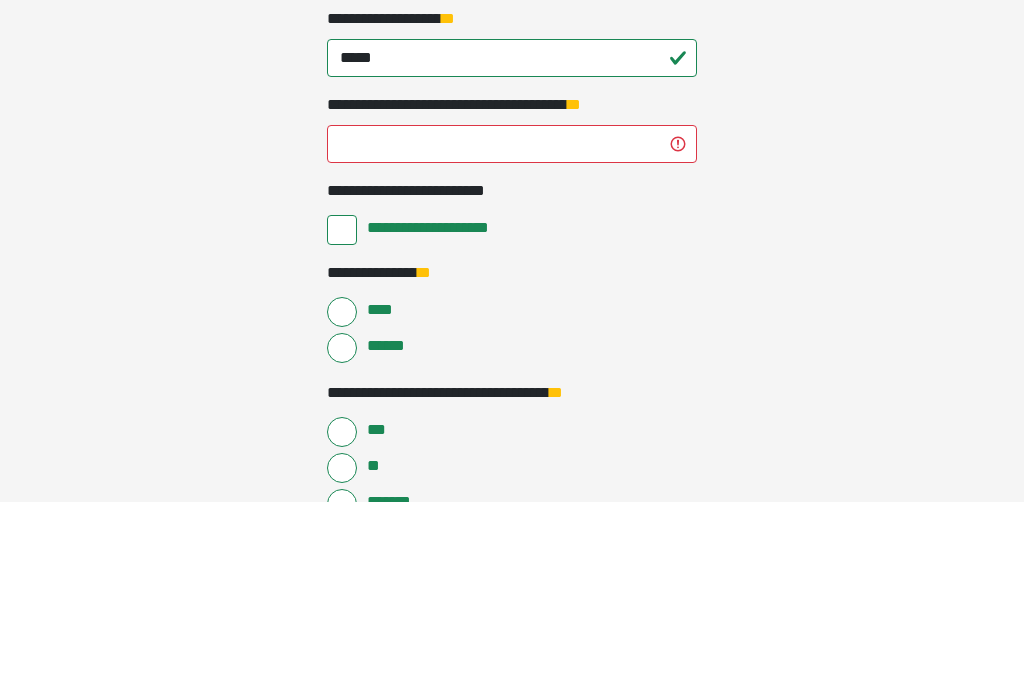 click on "**********" at bounding box center (439, 421) 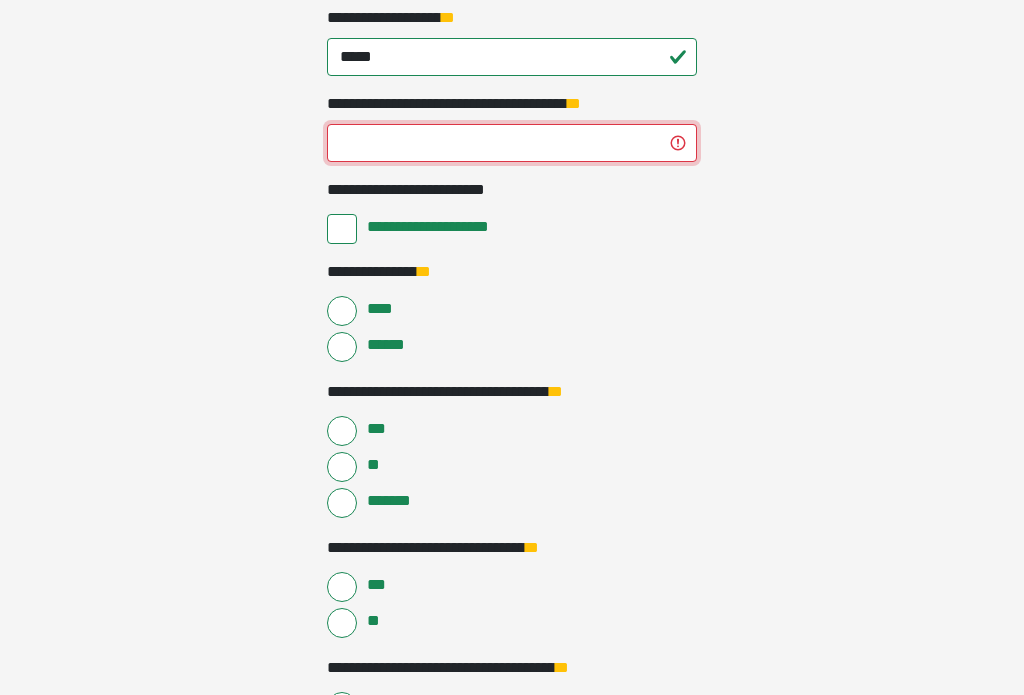 click on "**********" at bounding box center (512, 143) 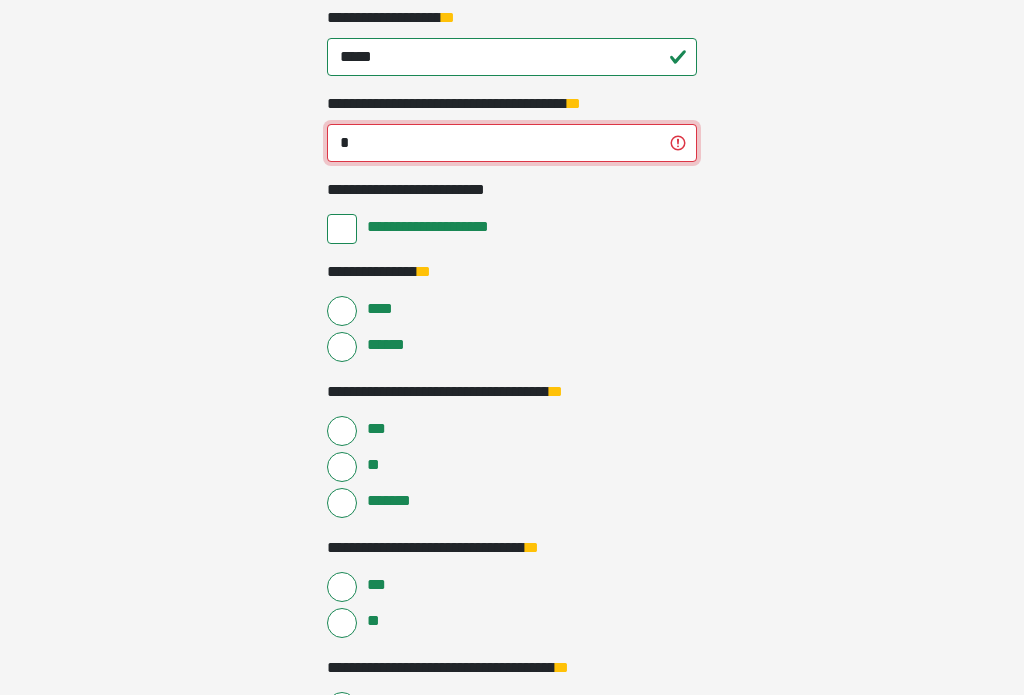 type on "**" 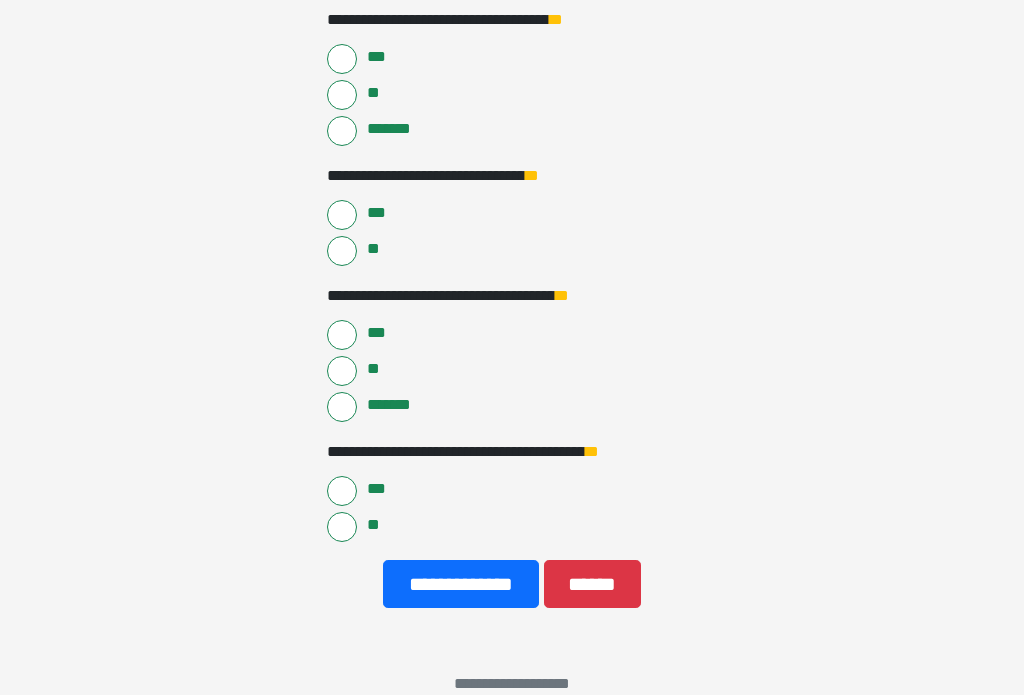 scroll, scrollTop: 742, scrollLeft: 0, axis: vertical 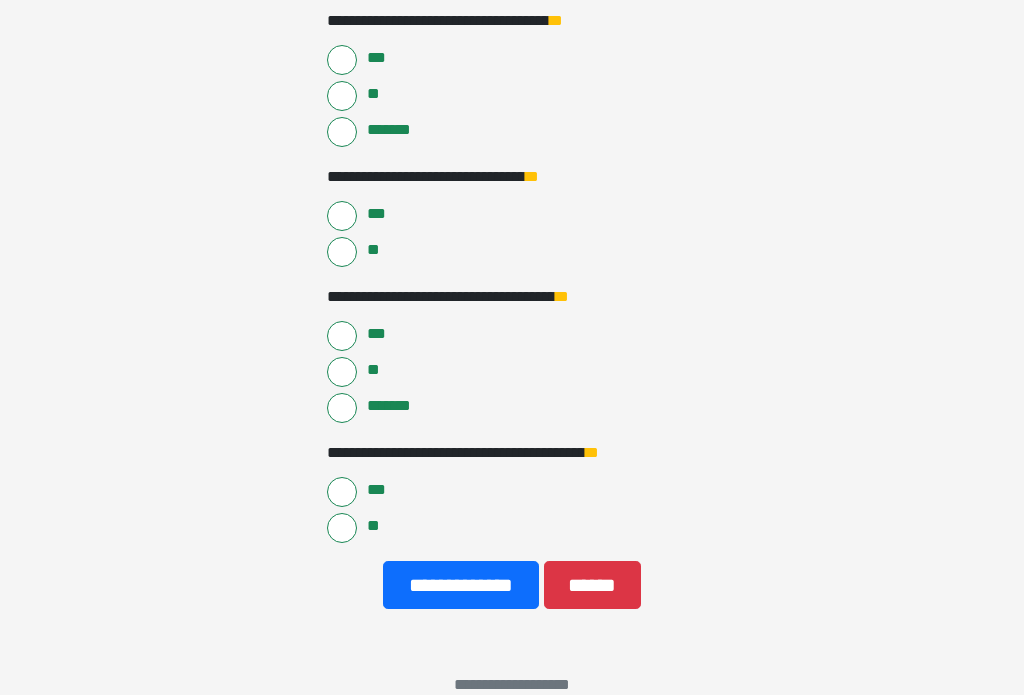 click on "**********" at bounding box center [461, 586] 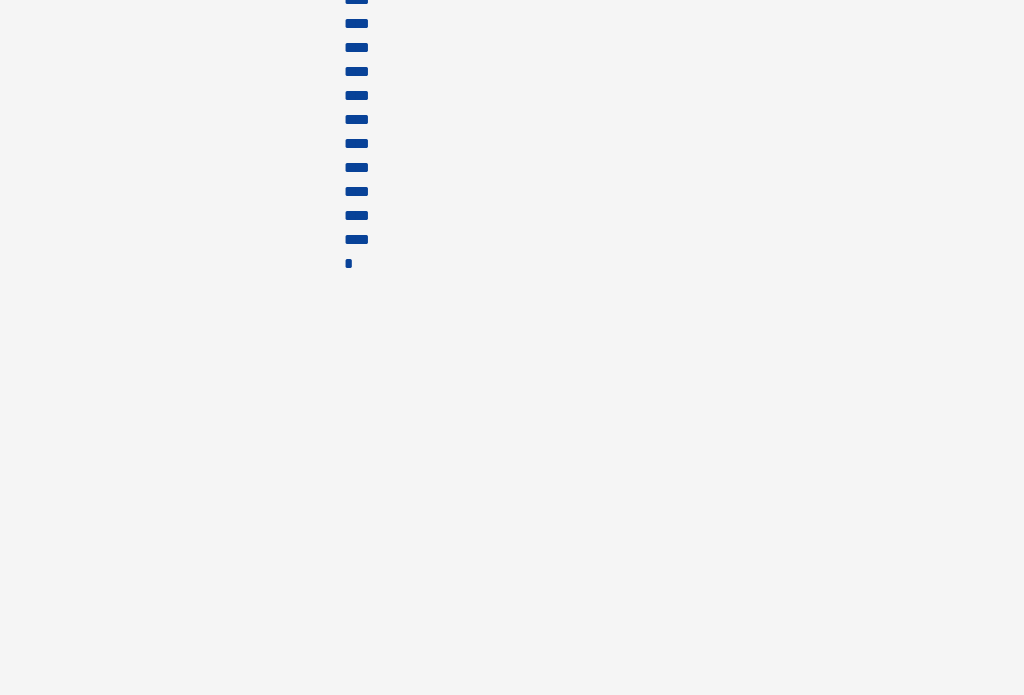 scroll, scrollTop: 144, scrollLeft: 0, axis: vertical 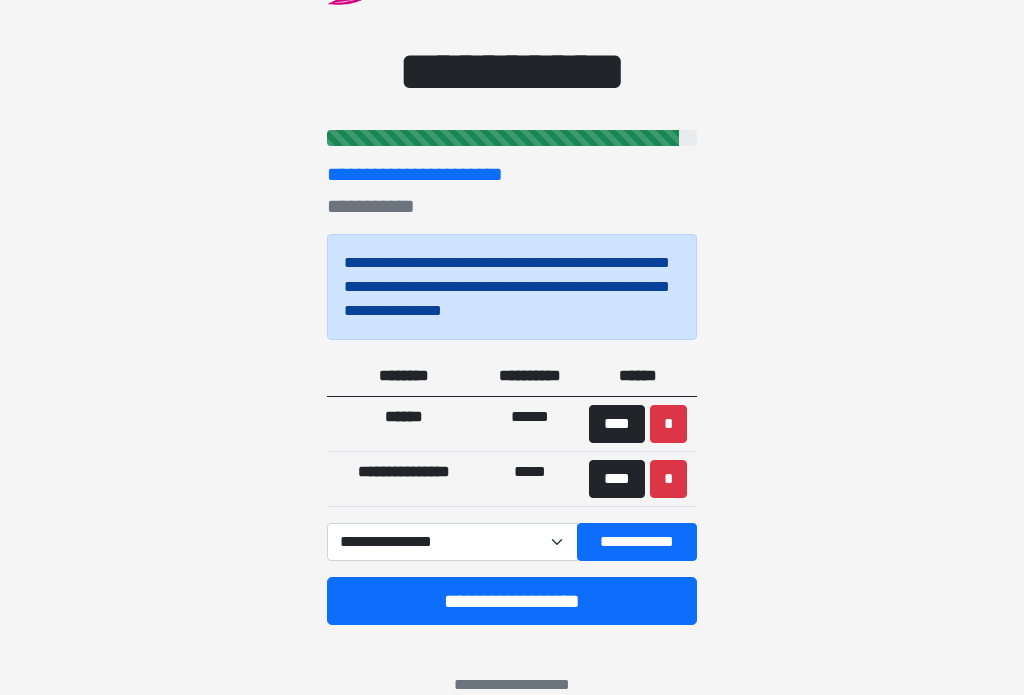 click on "**********" at bounding box center (512, 601) 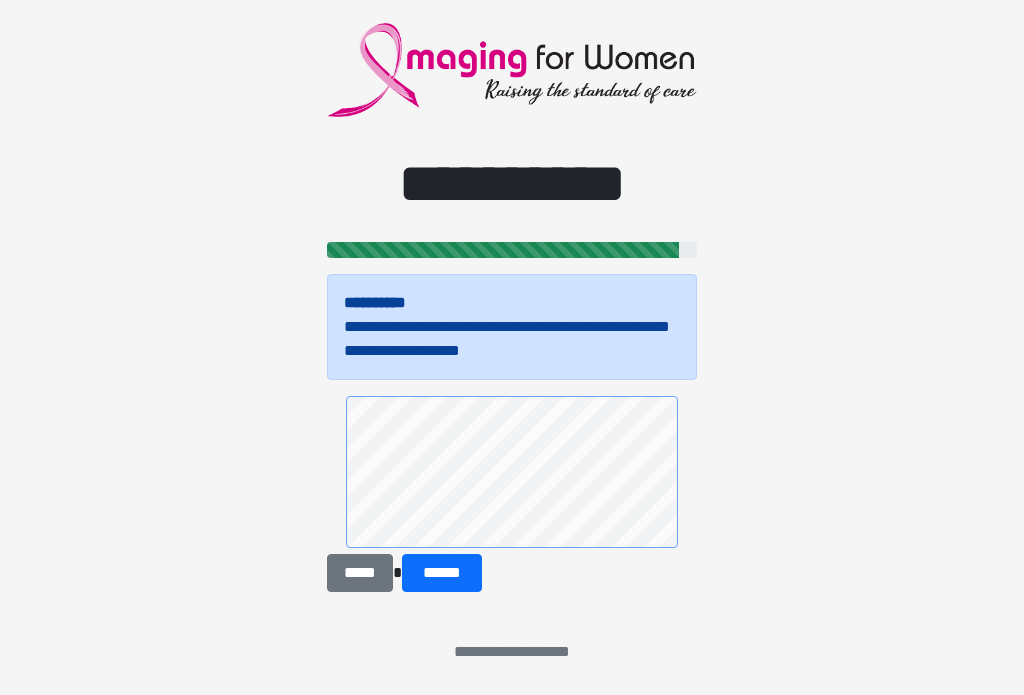scroll, scrollTop: 32, scrollLeft: 0, axis: vertical 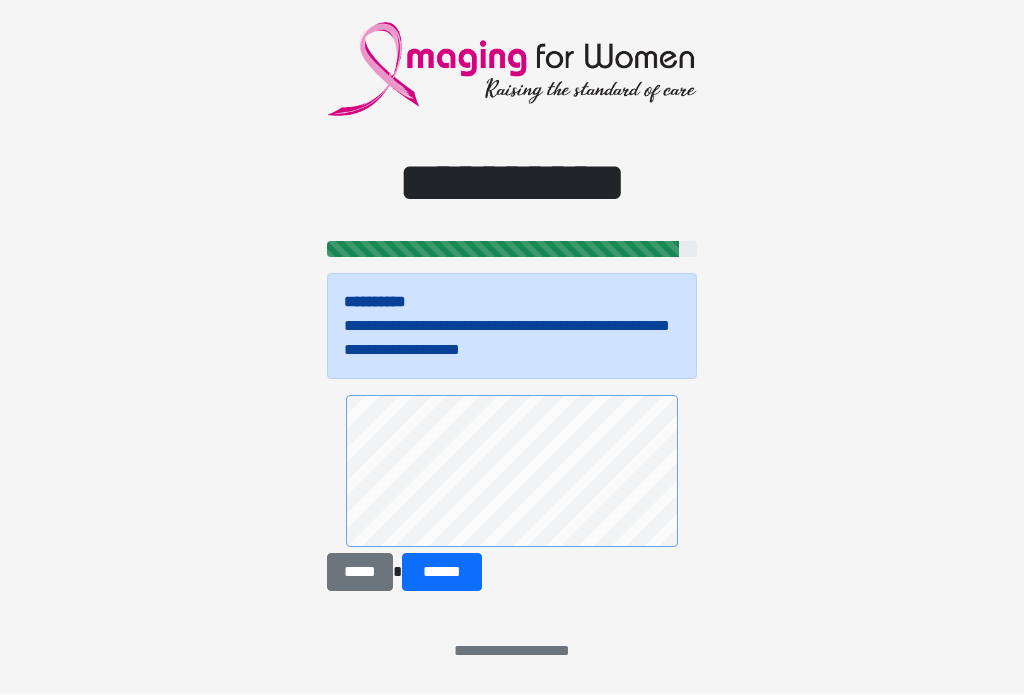 click on "******" at bounding box center [442, 573] 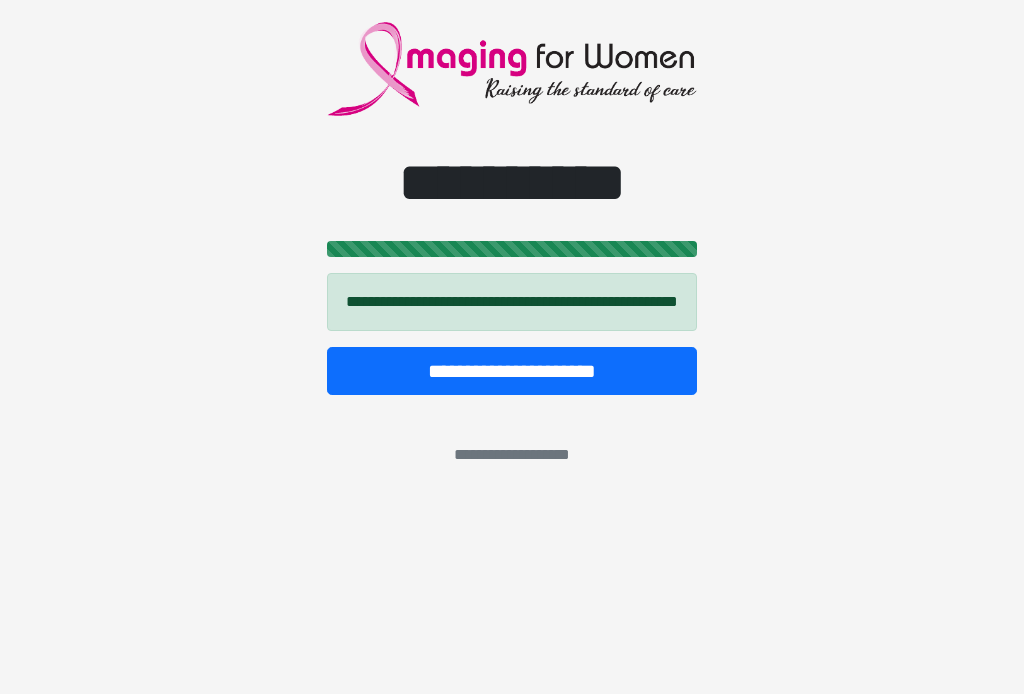 scroll, scrollTop: 0, scrollLeft: 0, axis: both 